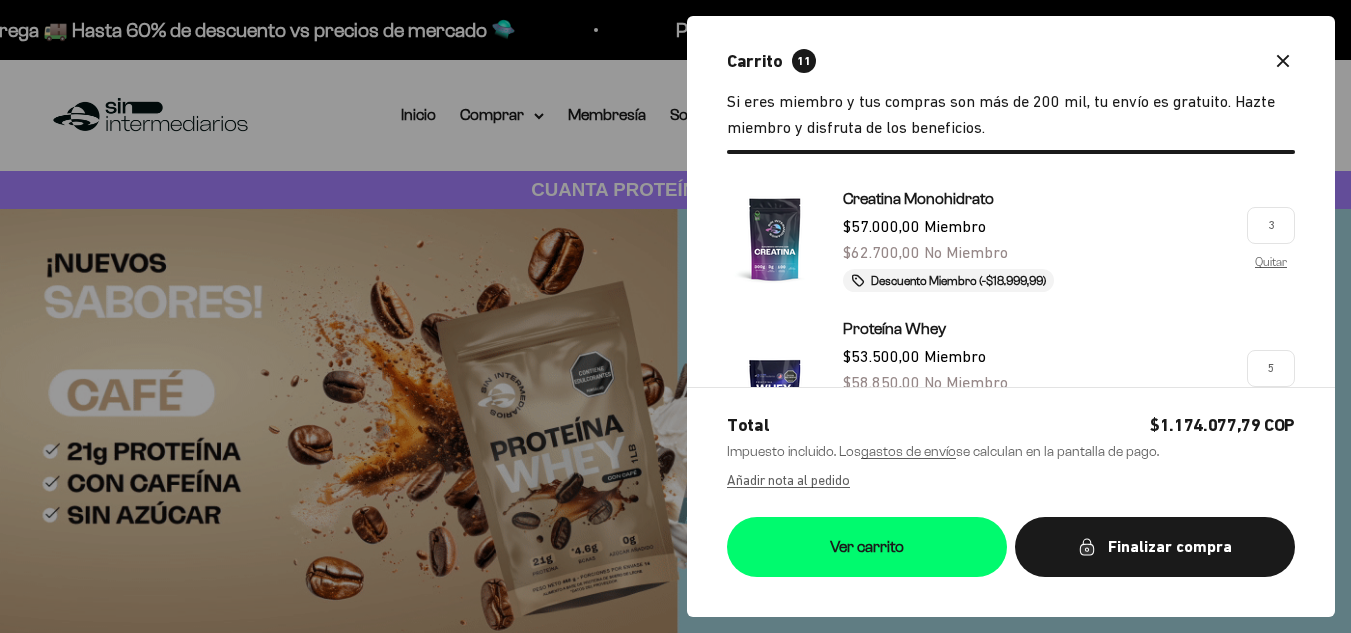 scroll, scrollTop: 0, scrollLeft: 0, axis: both 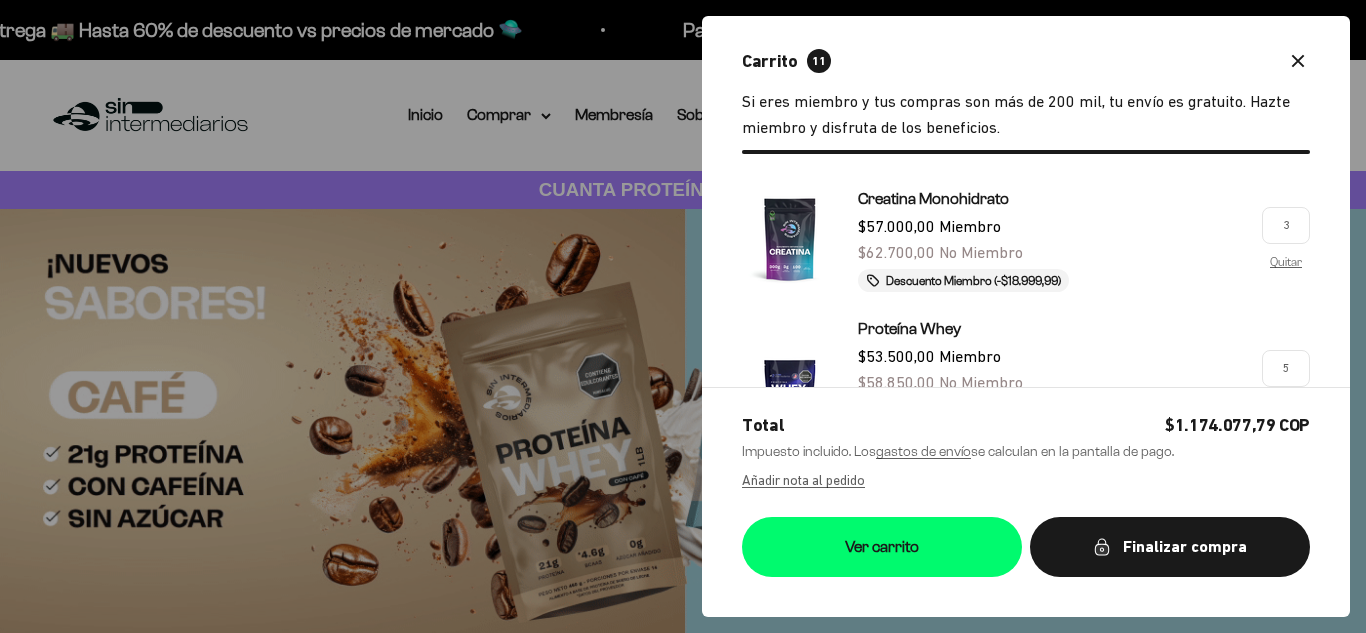 click at bounding box center (683, 316) 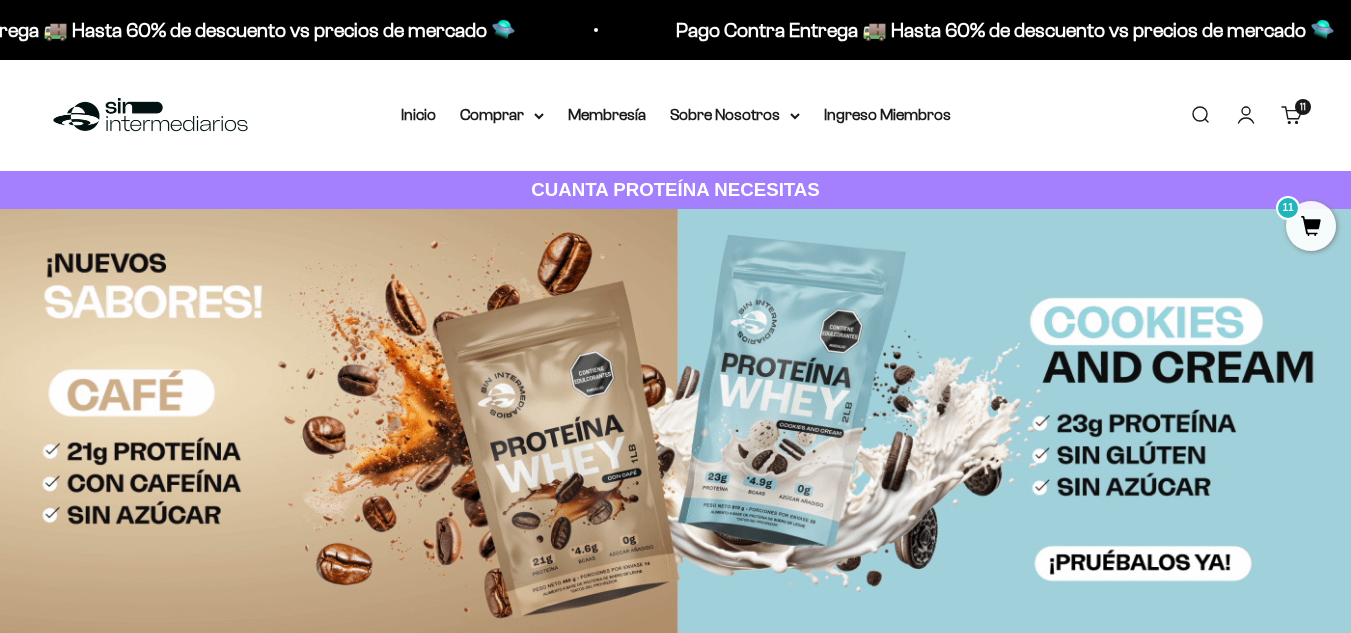 click on "Iniciar sesión" at bounding box center (1246, 115) 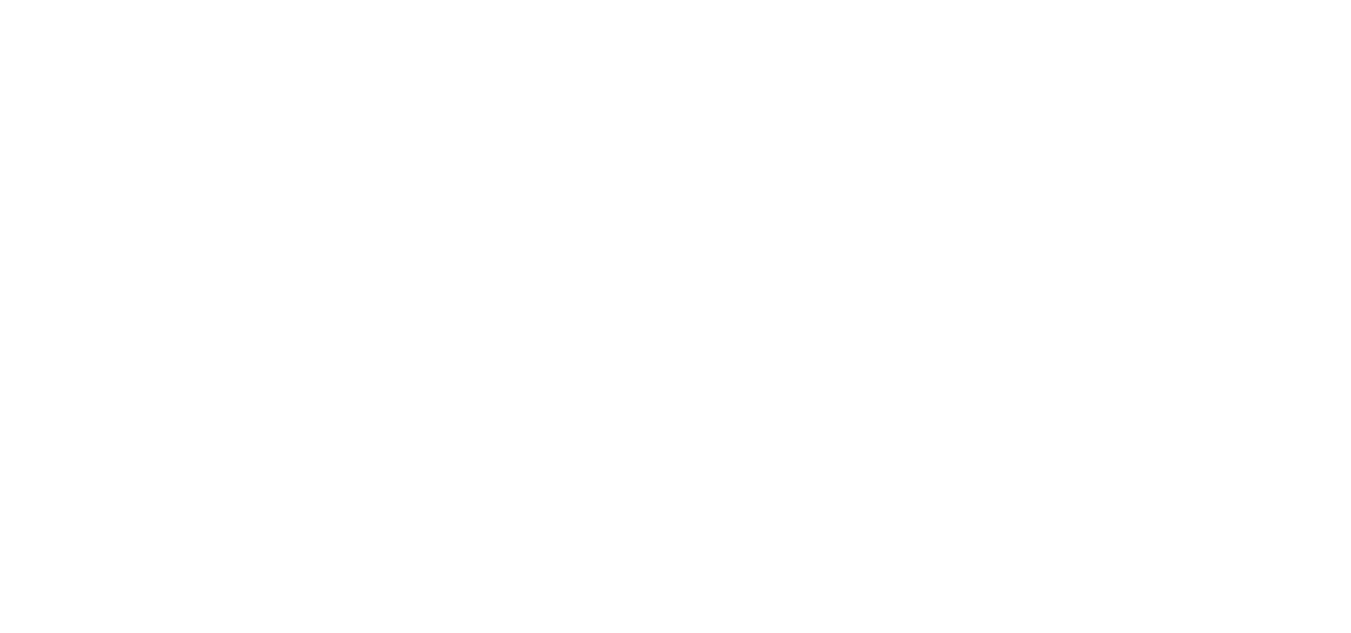 scroll, scrollTop: 0, scrollLeft: 0, axis: both 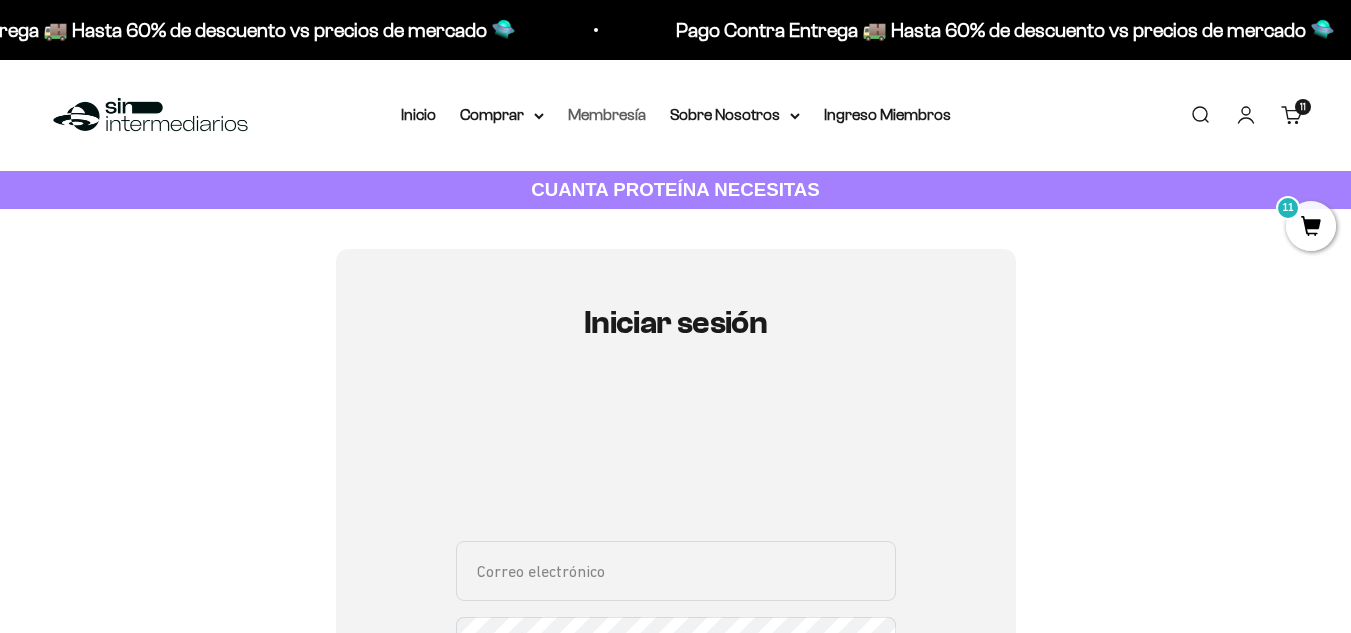 click on "Membresía" at bounding box center [607, 114] 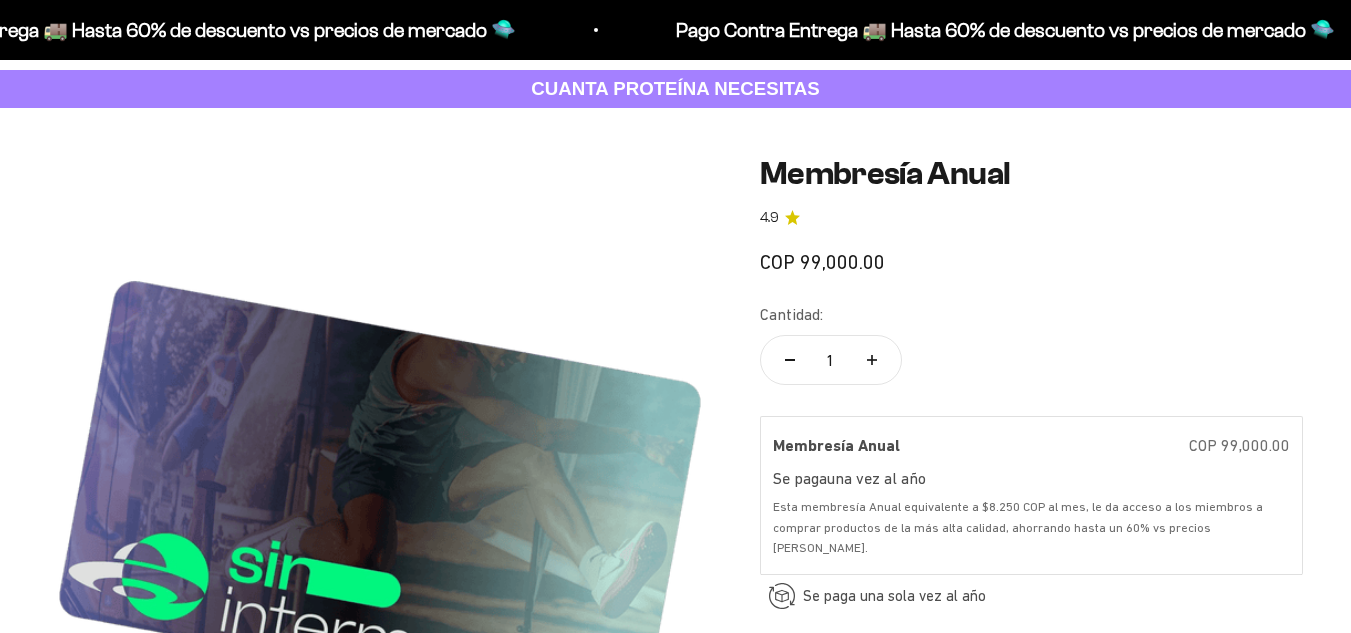 scroll, scrollTop: 200, scrollLeft: 0, axis: vertical 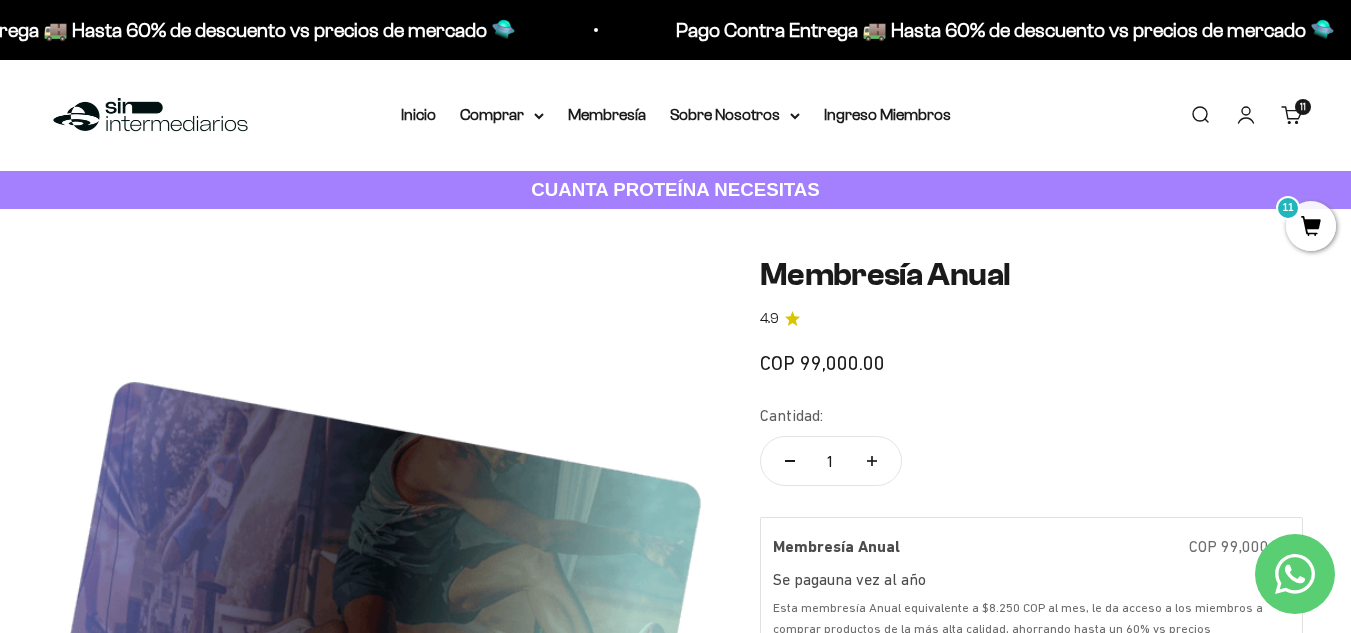 click on "11 artículos
11" at bounding box center (1303, 107) 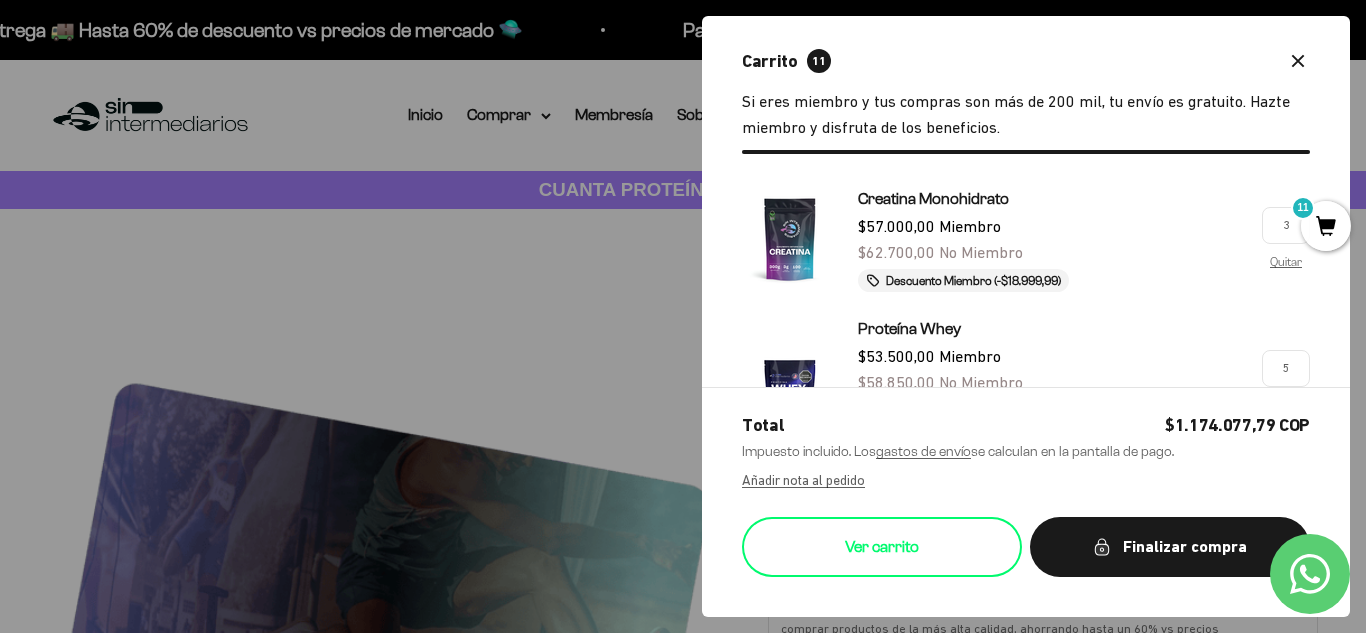 click on "Ver carrito" at bounding box center [882, 547] 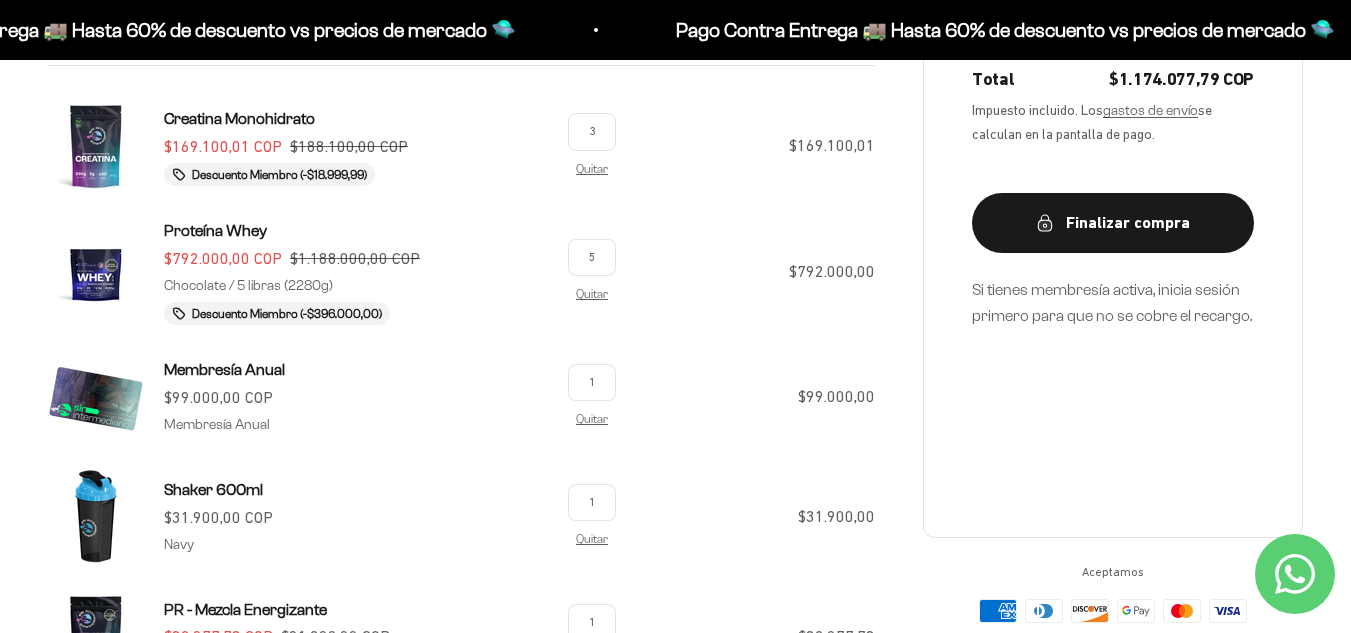 scroll, scrollTop: 500, scrollLeft: 0, axis: vertical 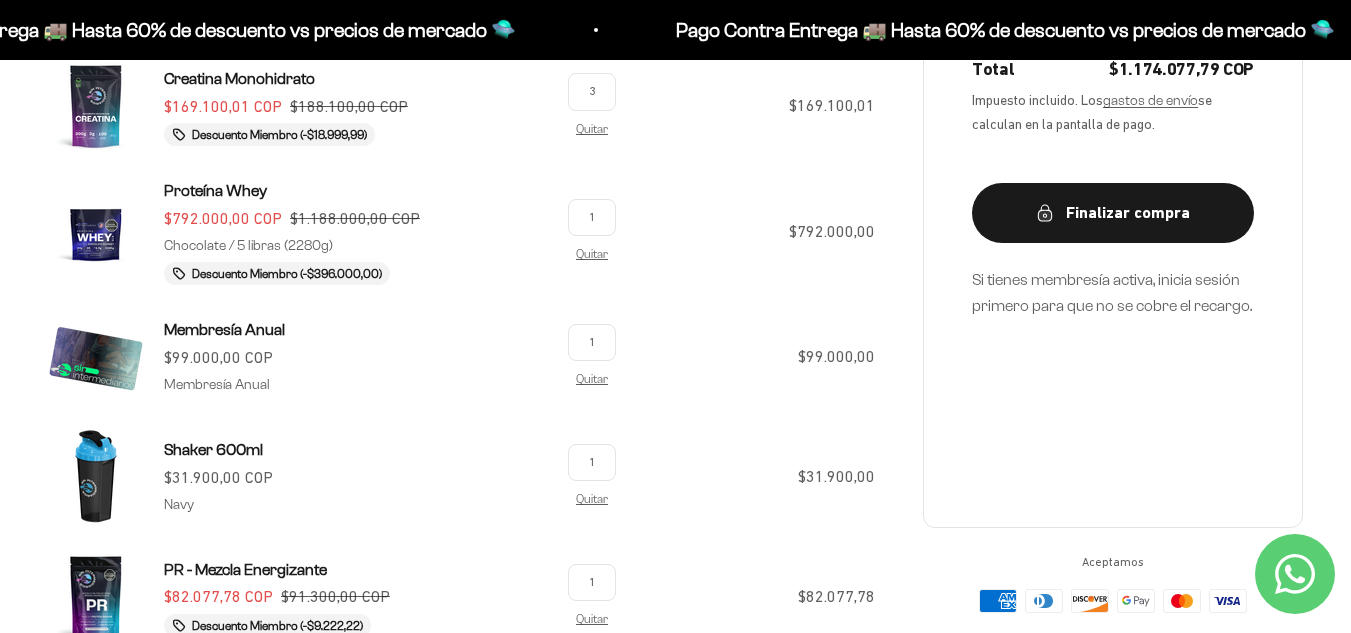 type on "1" 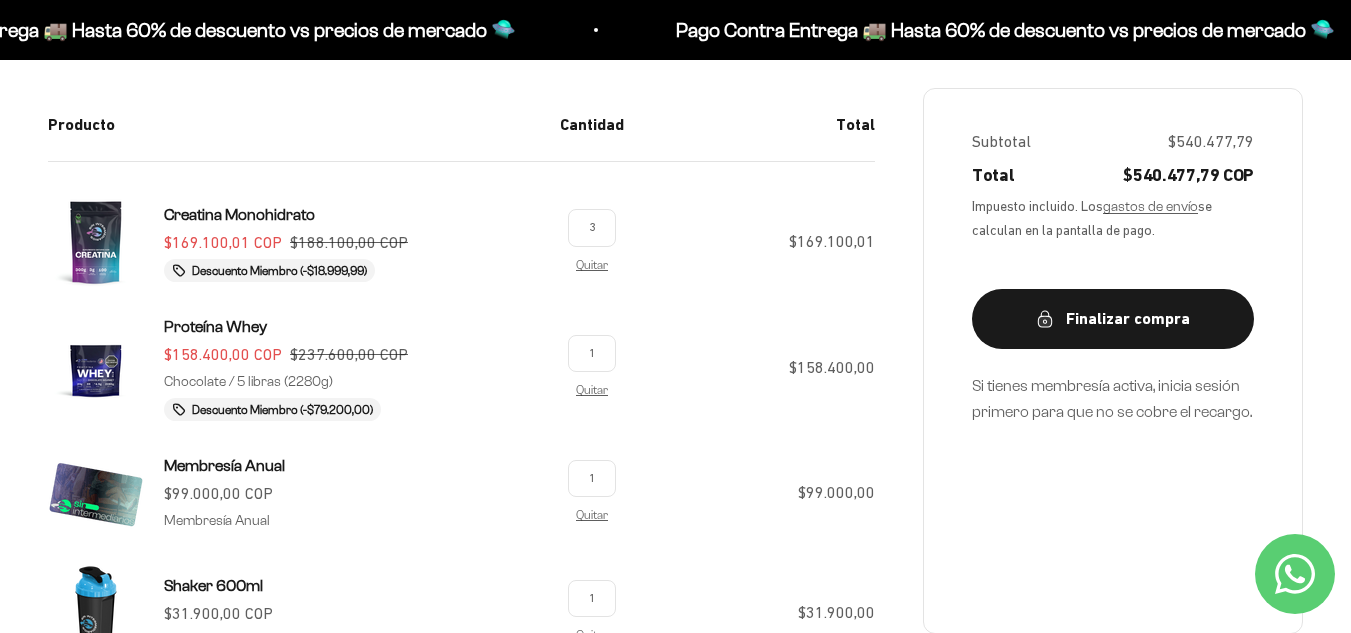 scroll, scrollTop: 400, scrollLeft: 0, axis: vertical 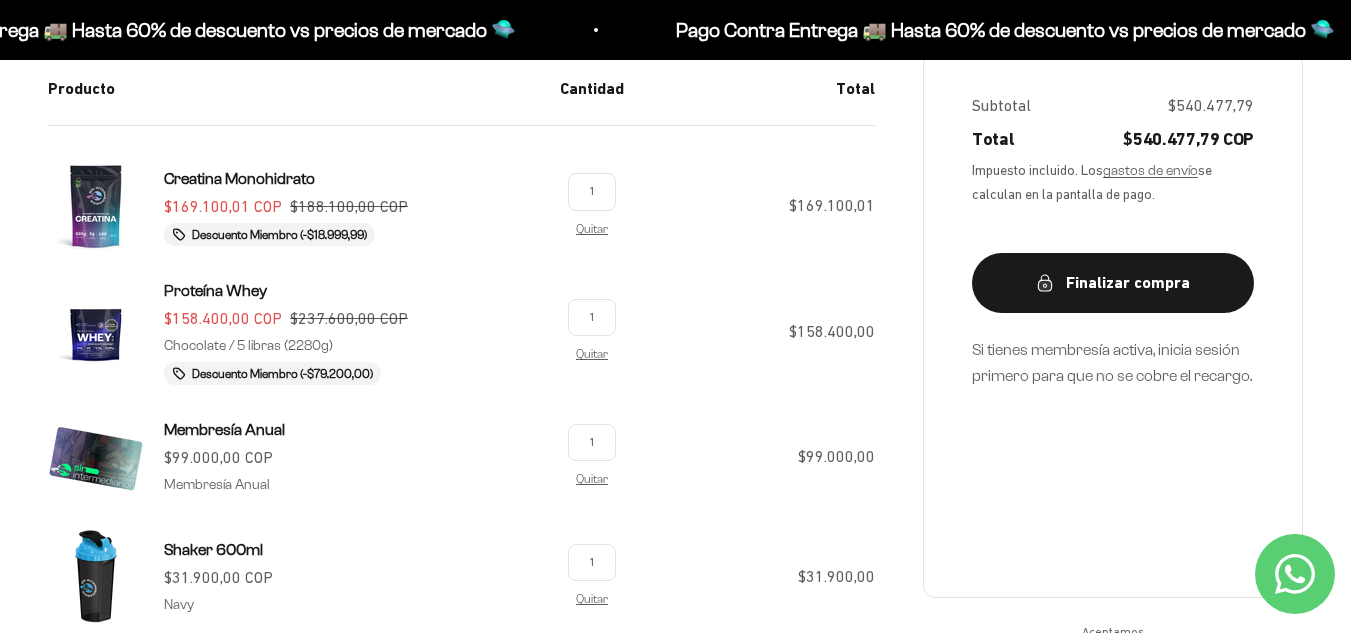 type on "1" 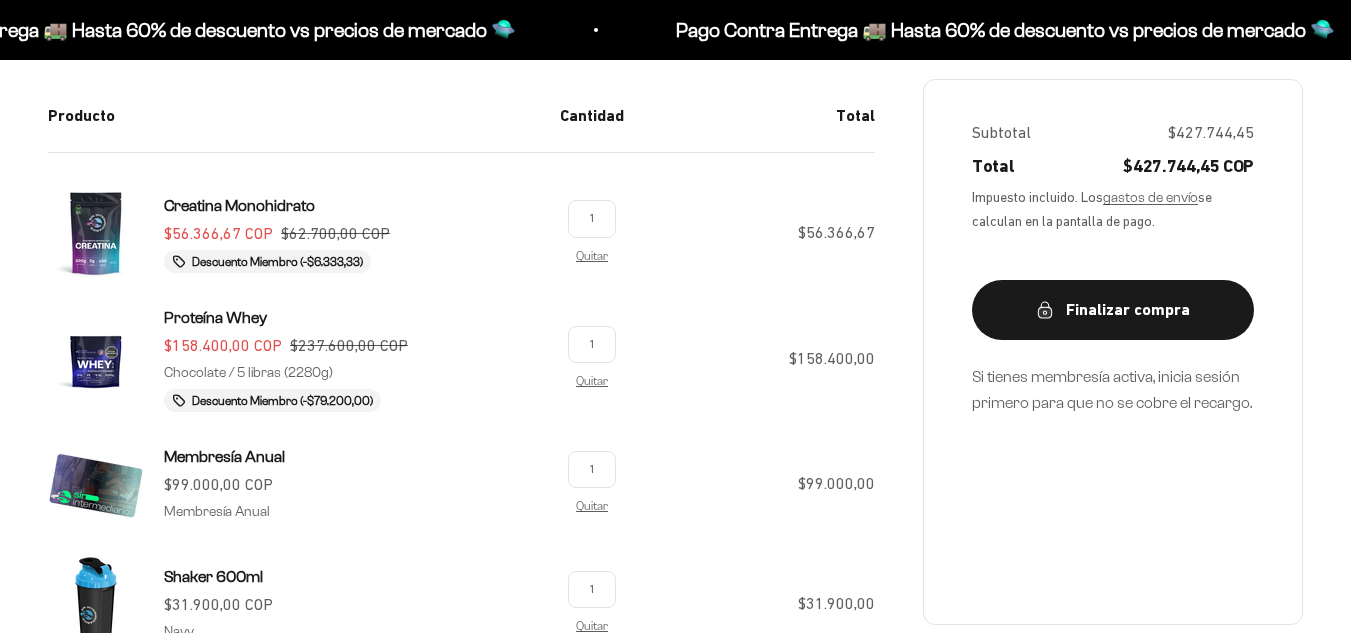 scroll, scrollTop: 400, scrollLeft: 0, axis: vertical 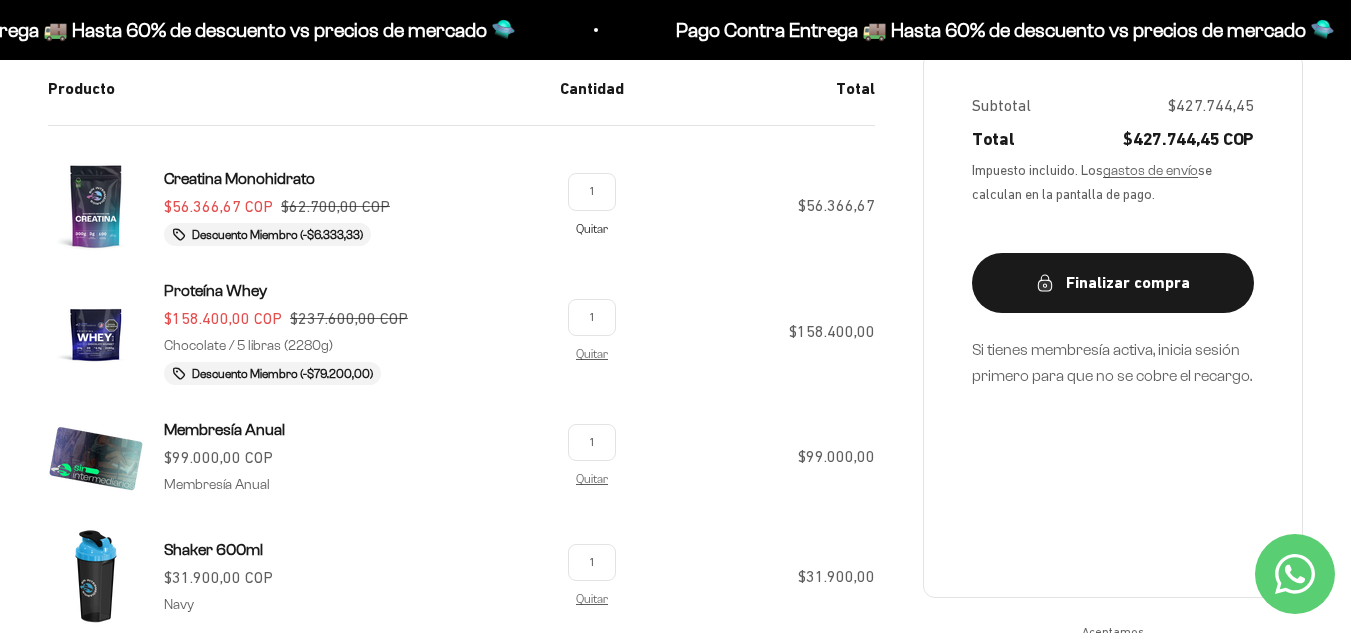 click on "Quitar" at bounding box center [592, 228] 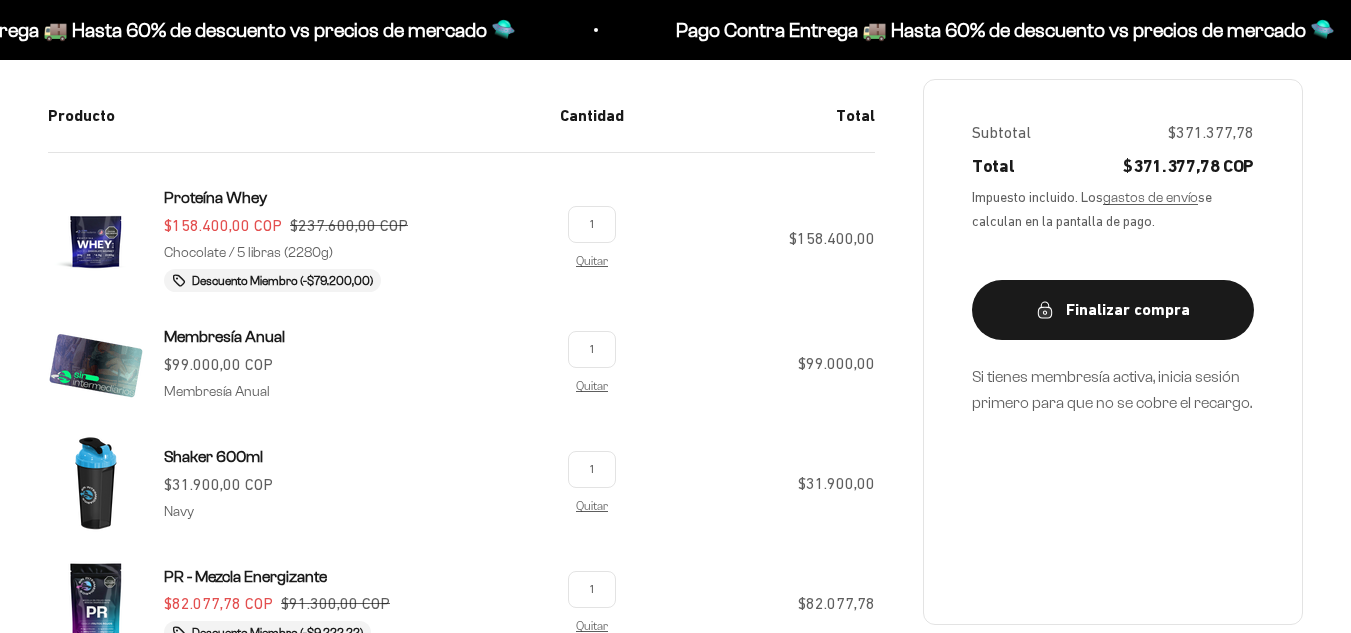 scroll, scrollTop: 400, scrollLeft: 0, axis: vertical 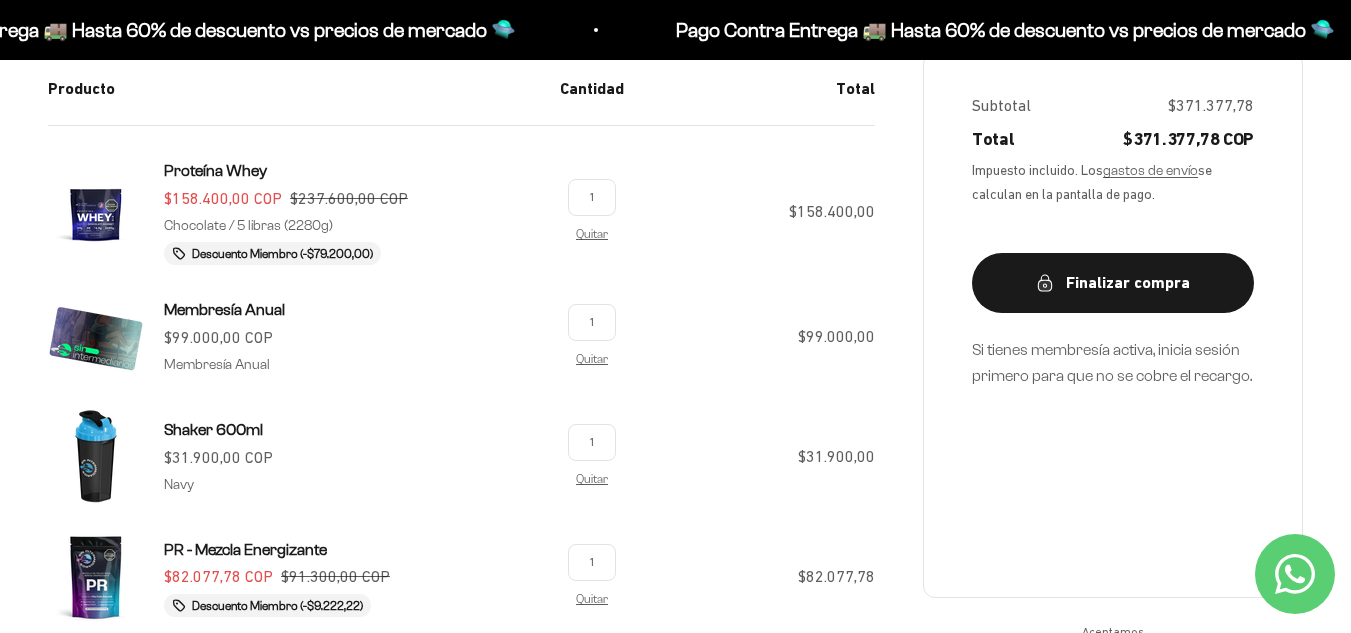 click on "Quitar" at bounding box center [592, 479] 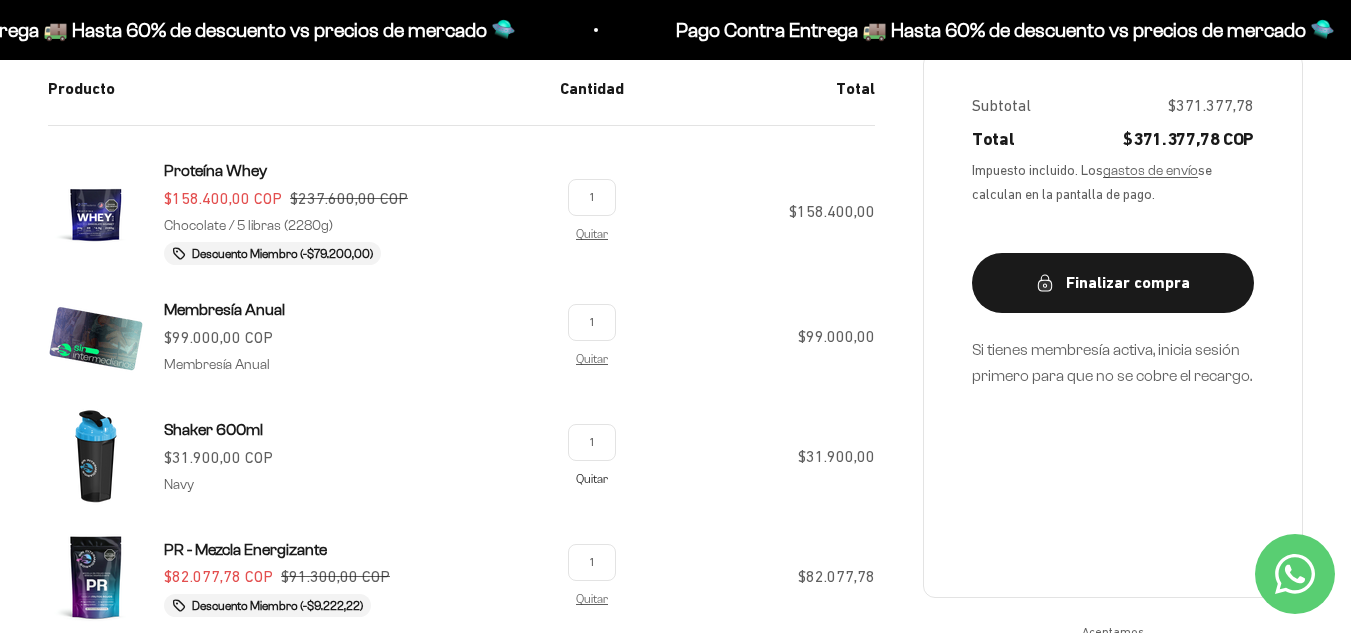 click on "Quitar" at bounding box center [592, 478] 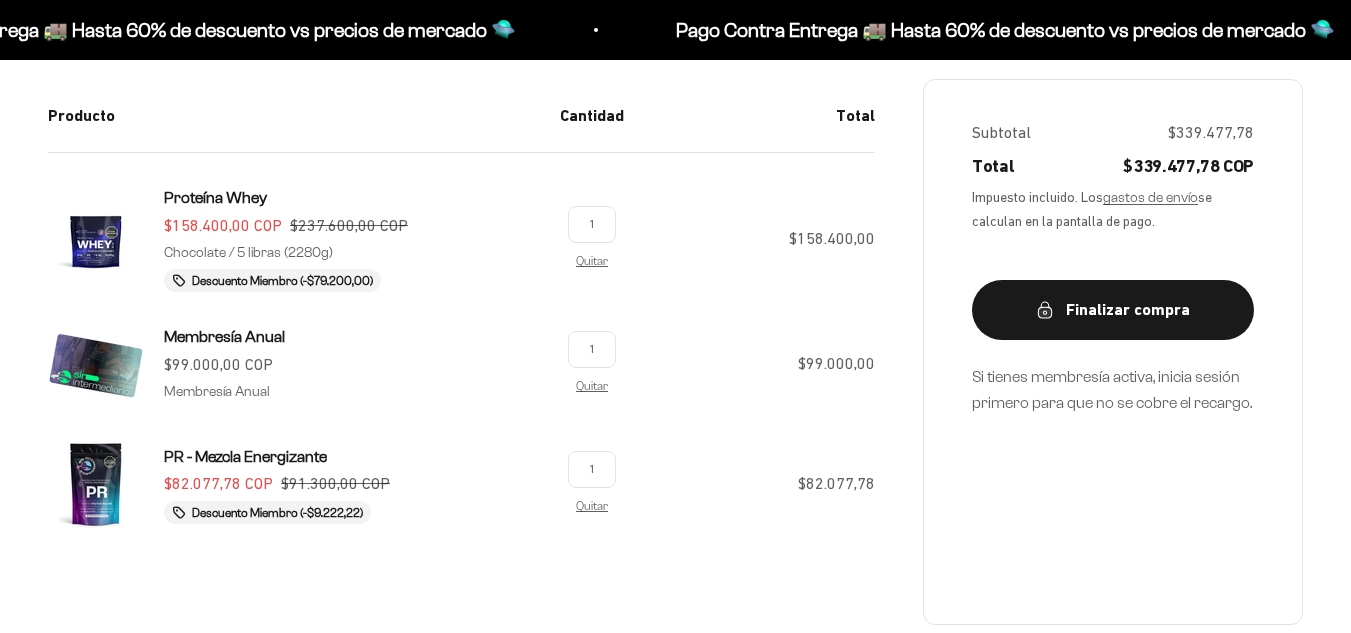 scroll, scrollTop: 400, scrollLeft: 0, axis: vertical 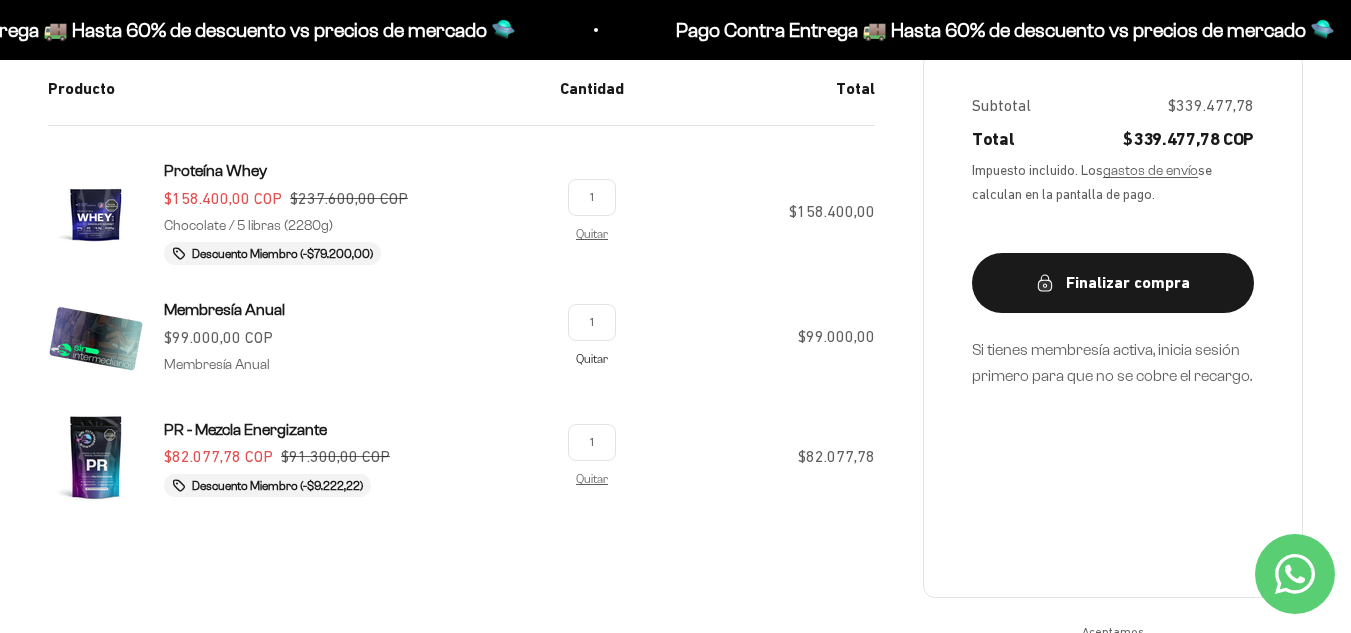 click on "Quitar" at bounding box center (592, 358) 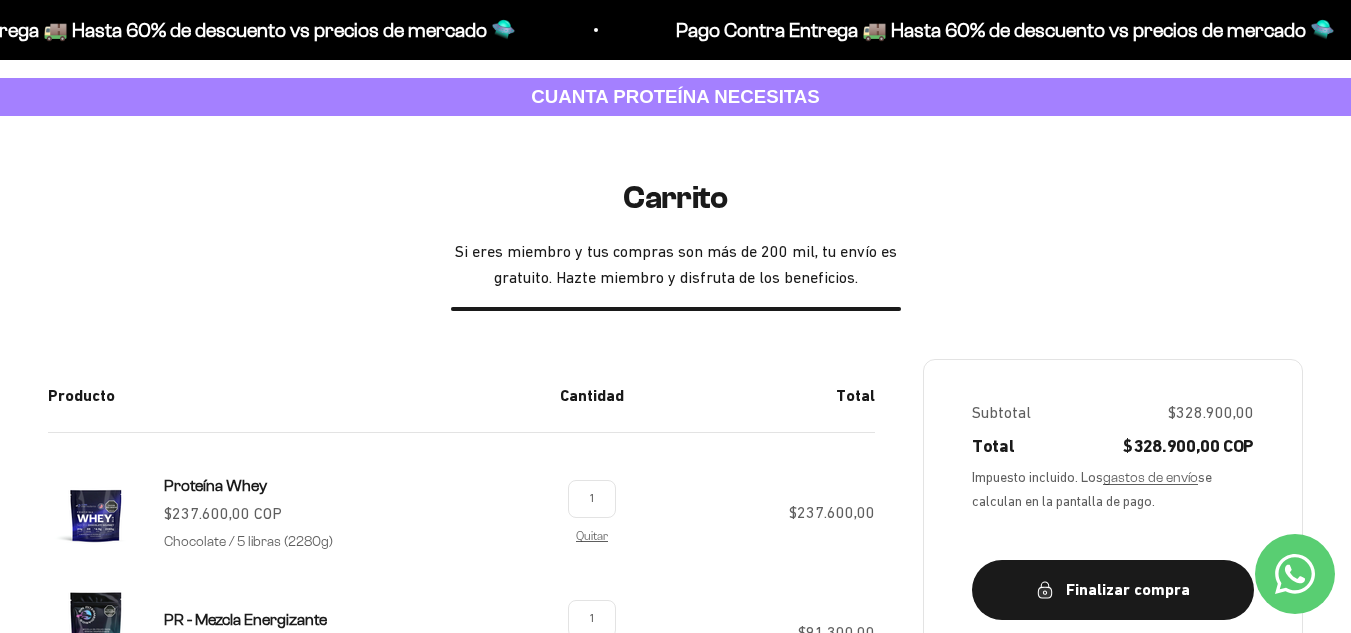 scroll, scrollTop: 0, scrollLeft: 0, axis: both 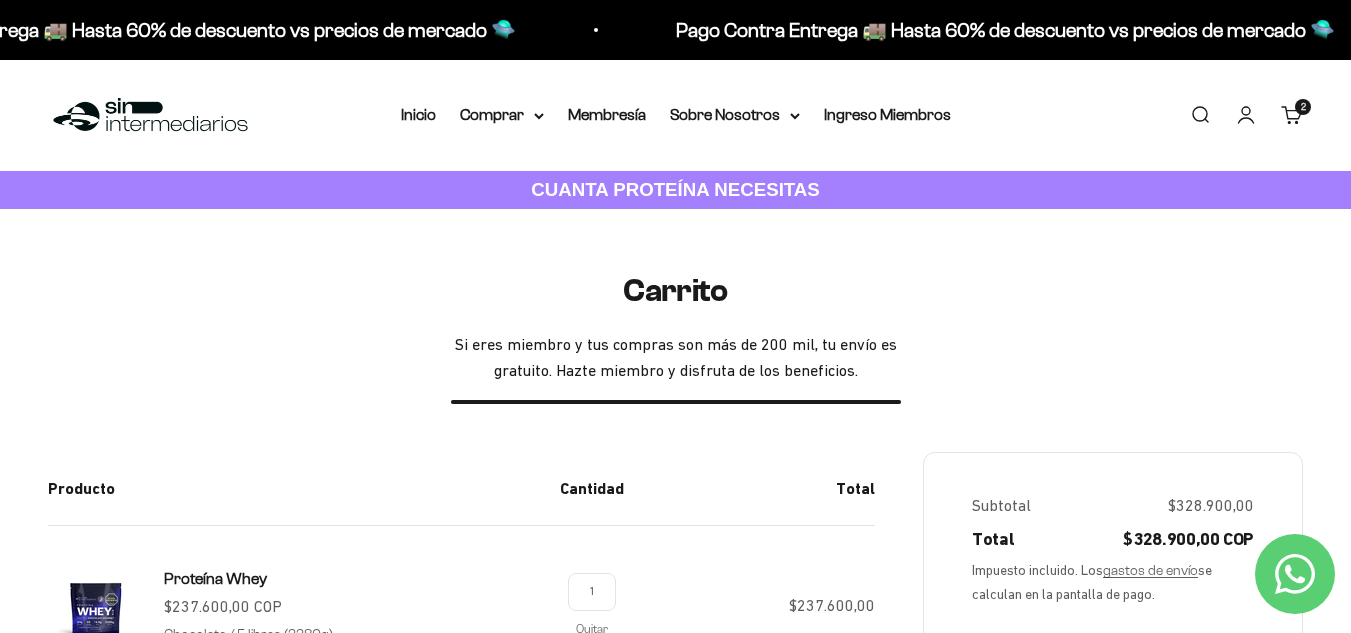 click on "Iniciar sesión" at bounding box center [1246, 115] 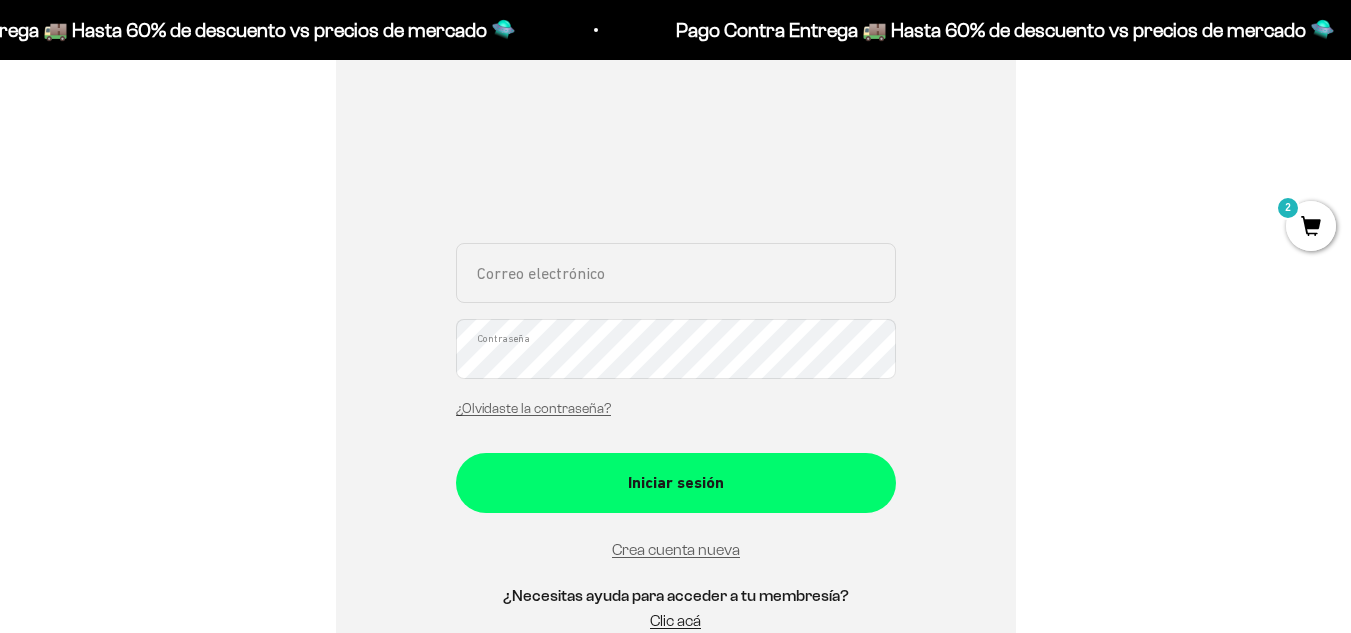 scroll, scrollTop: 300, scrollLeft: 0, axis: vertical 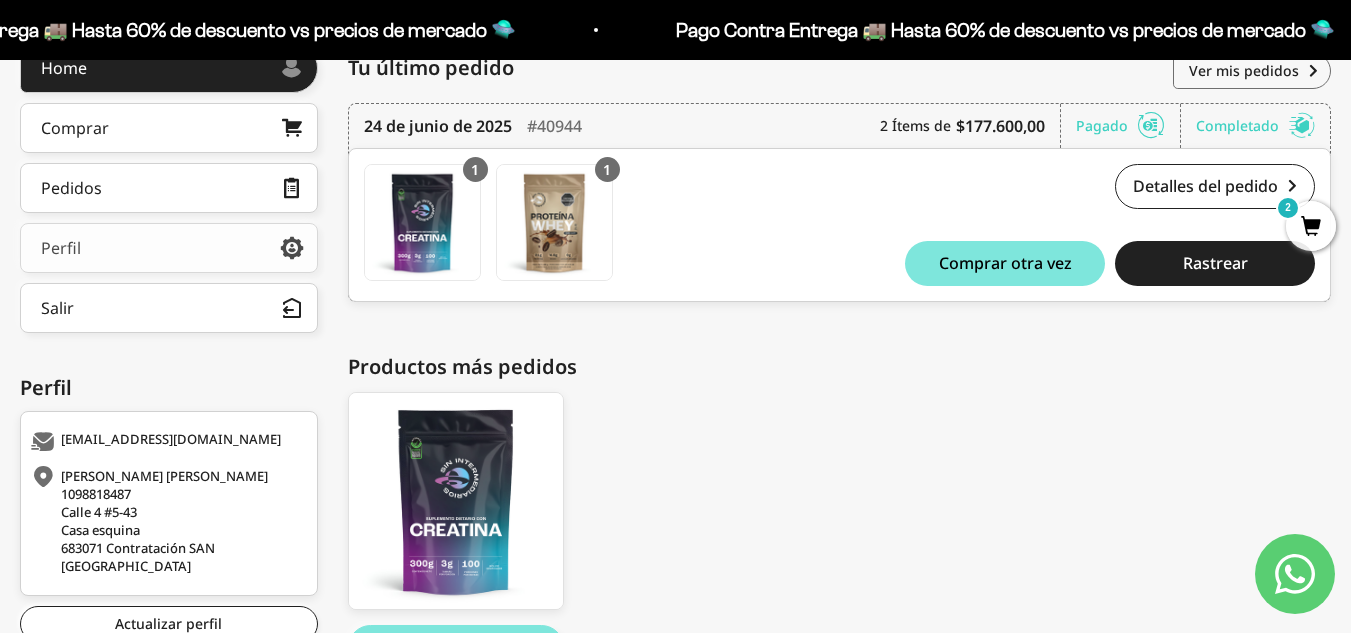 click on "Perfil" at bounding box center [169, 248] 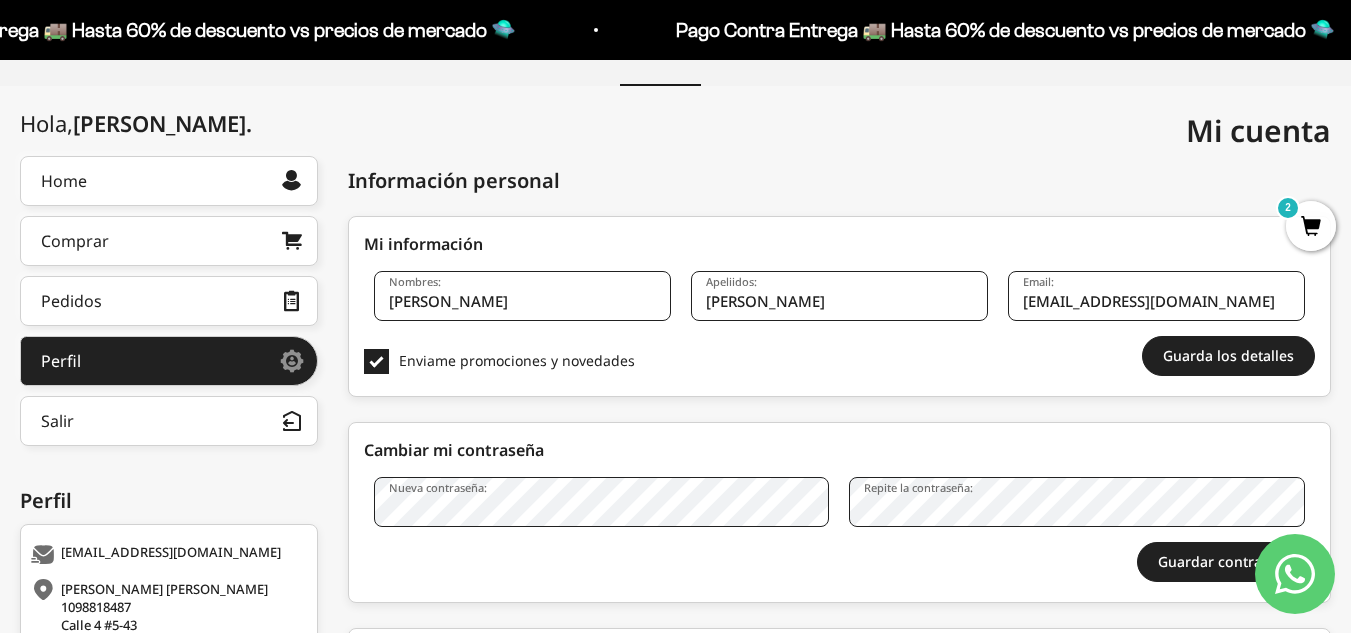 scroll, scrollTop: 0, scrollLeft: 0, axis: both 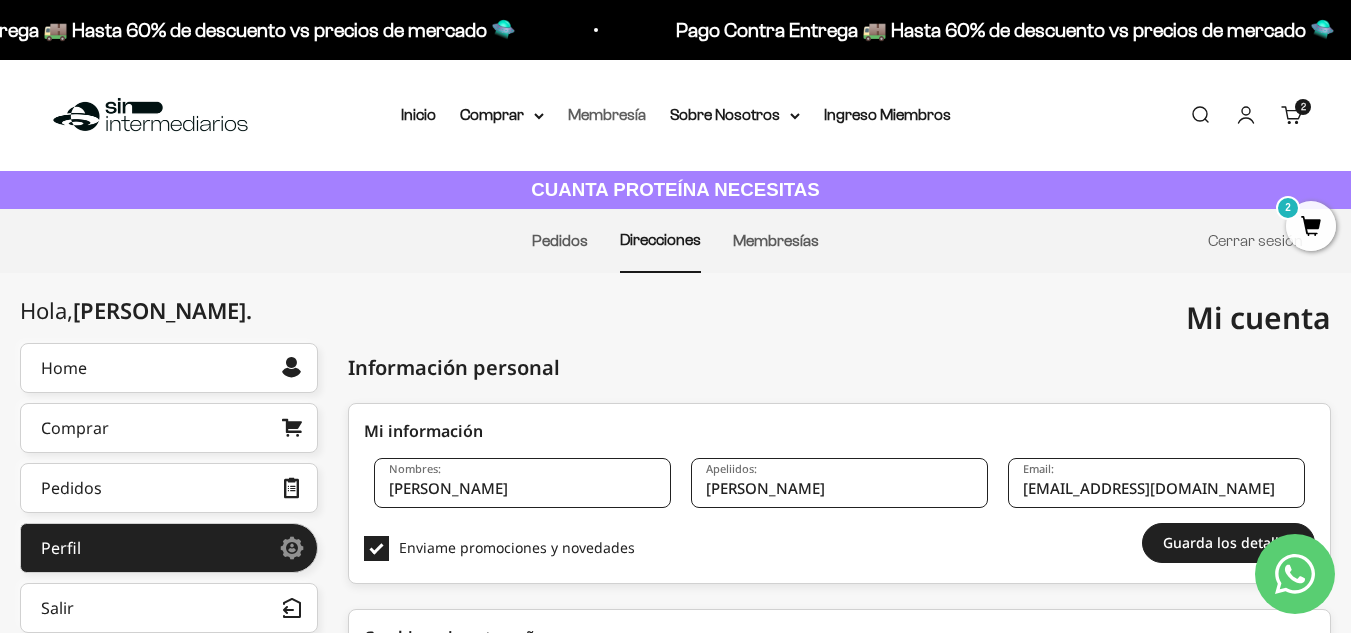 click on "Membresía" at bounding box center (607, 114) 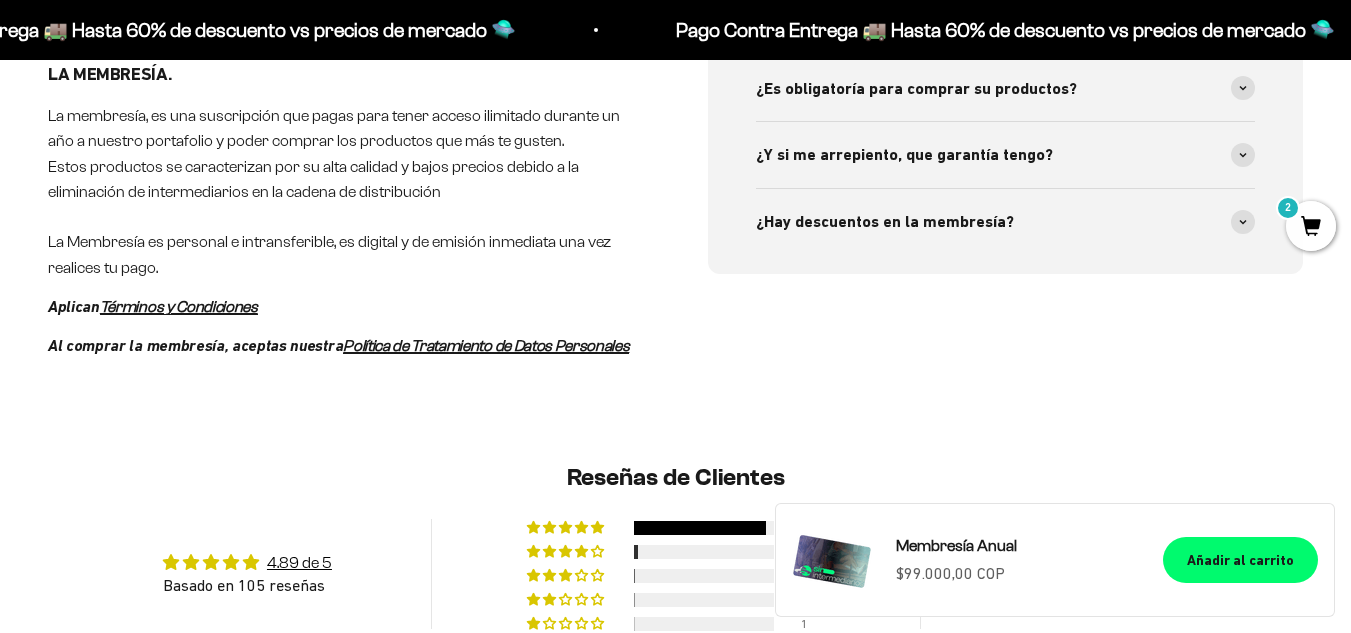 scroll, scrollTop: 992, scrollLeft: 0, axis: vertical 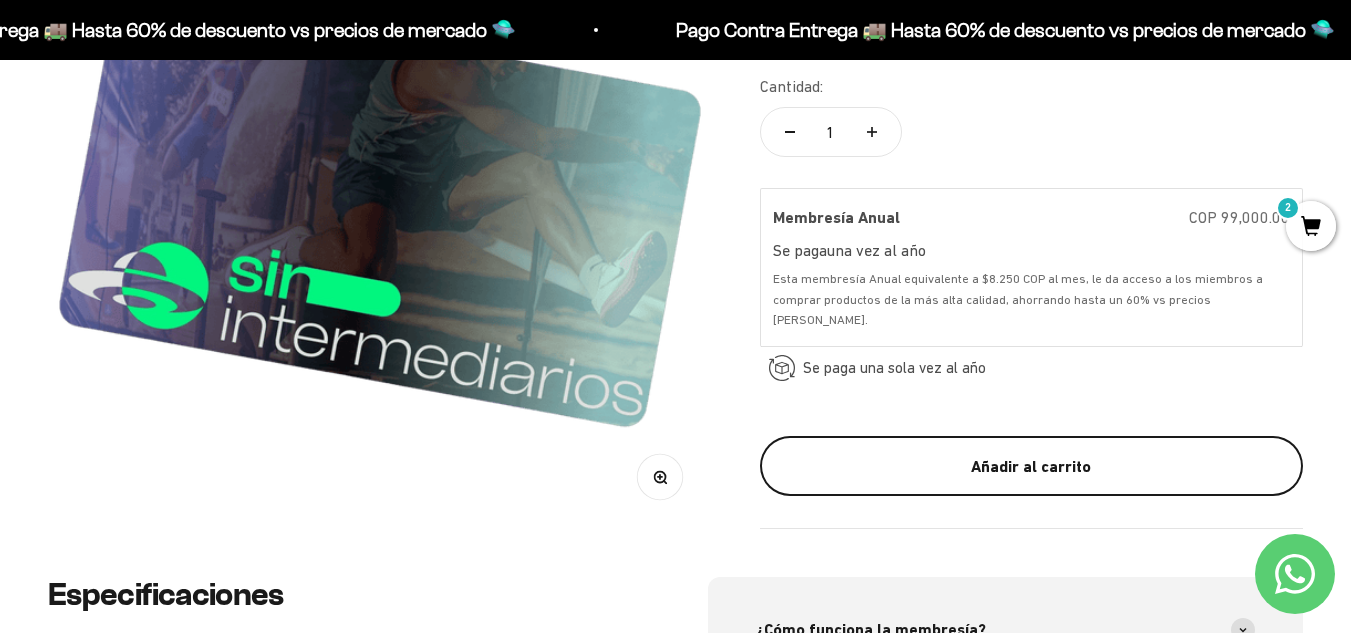 click on "Añadir al carrito" at bounding box center (1031, 466) 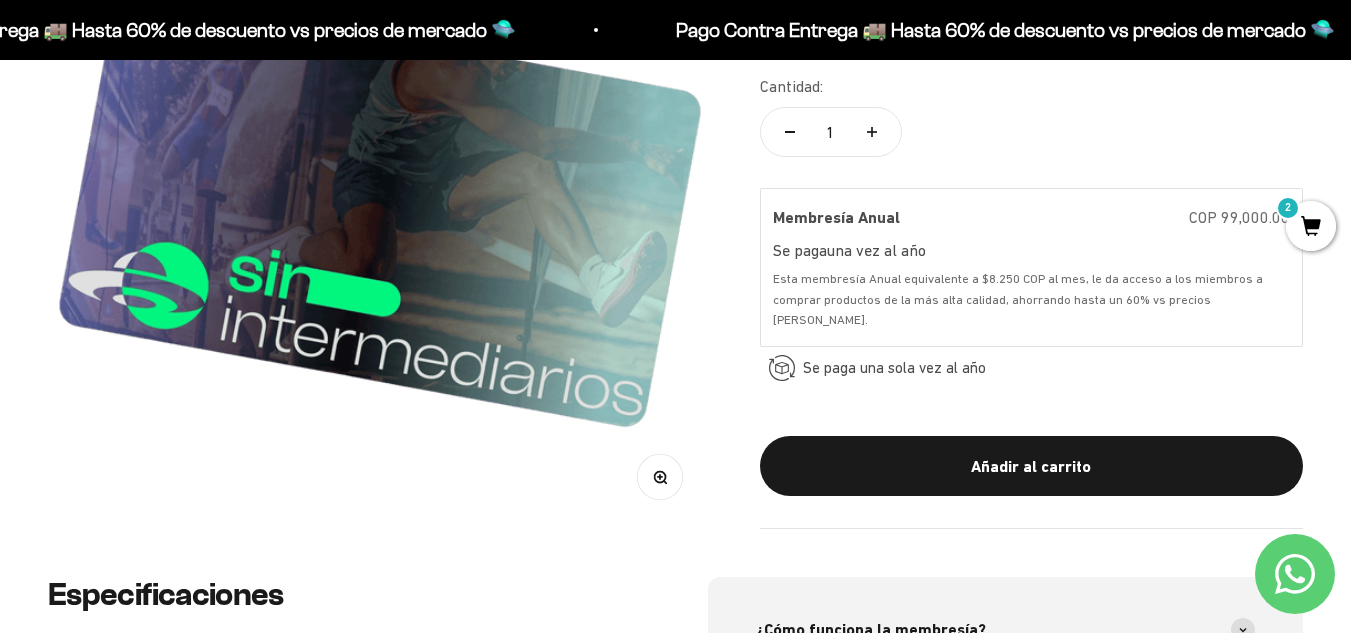 click on "2" at bounding box center [1311, 226] 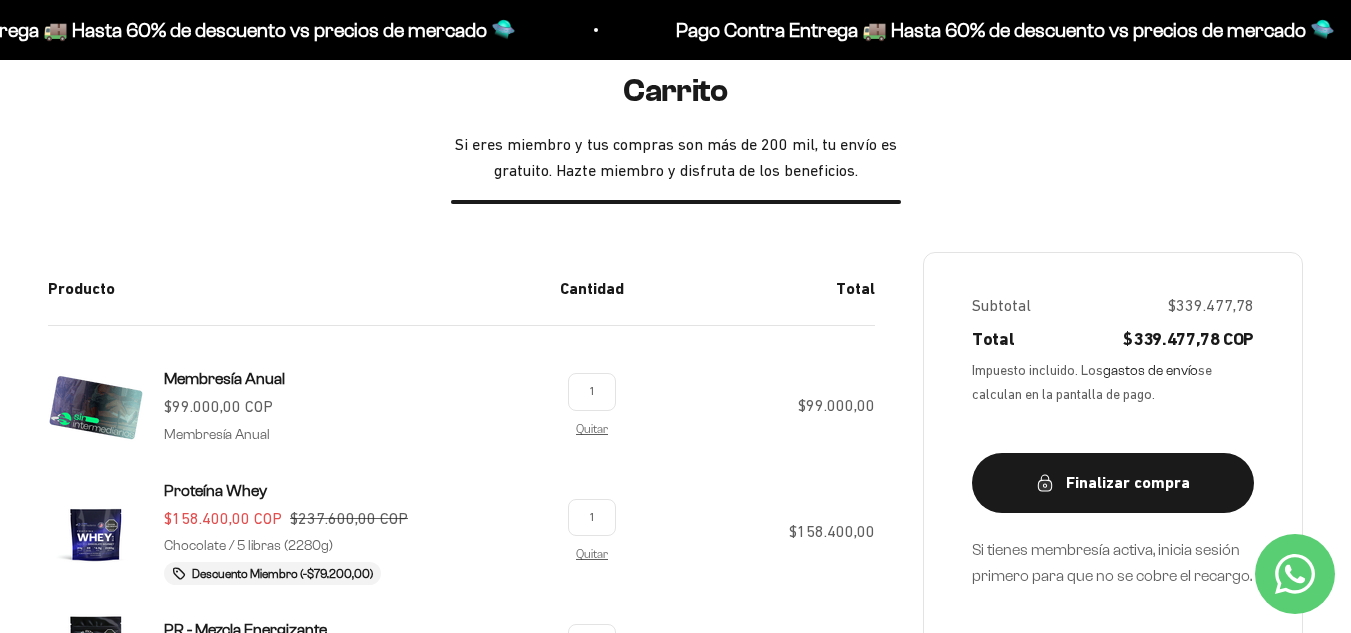 scroll, scrollTop: 300, scrollLeft: 0, axis: vertical 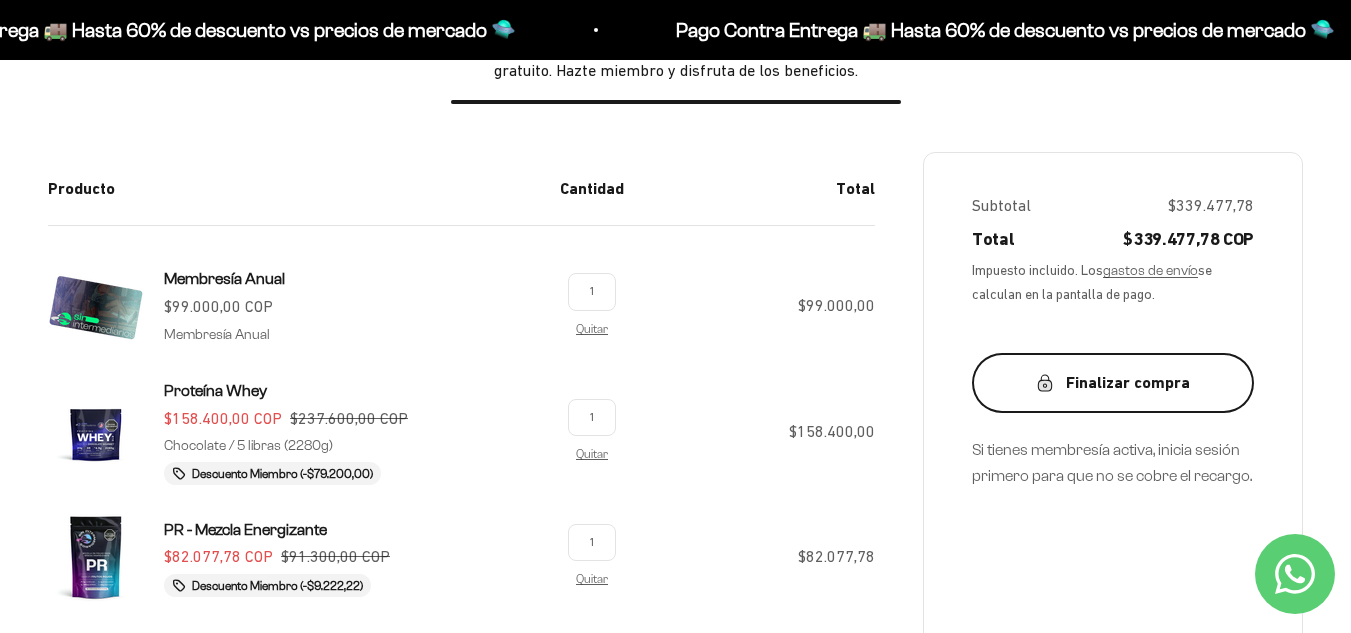 click on "Finalizar compra" at bounding box center (1113, 383) 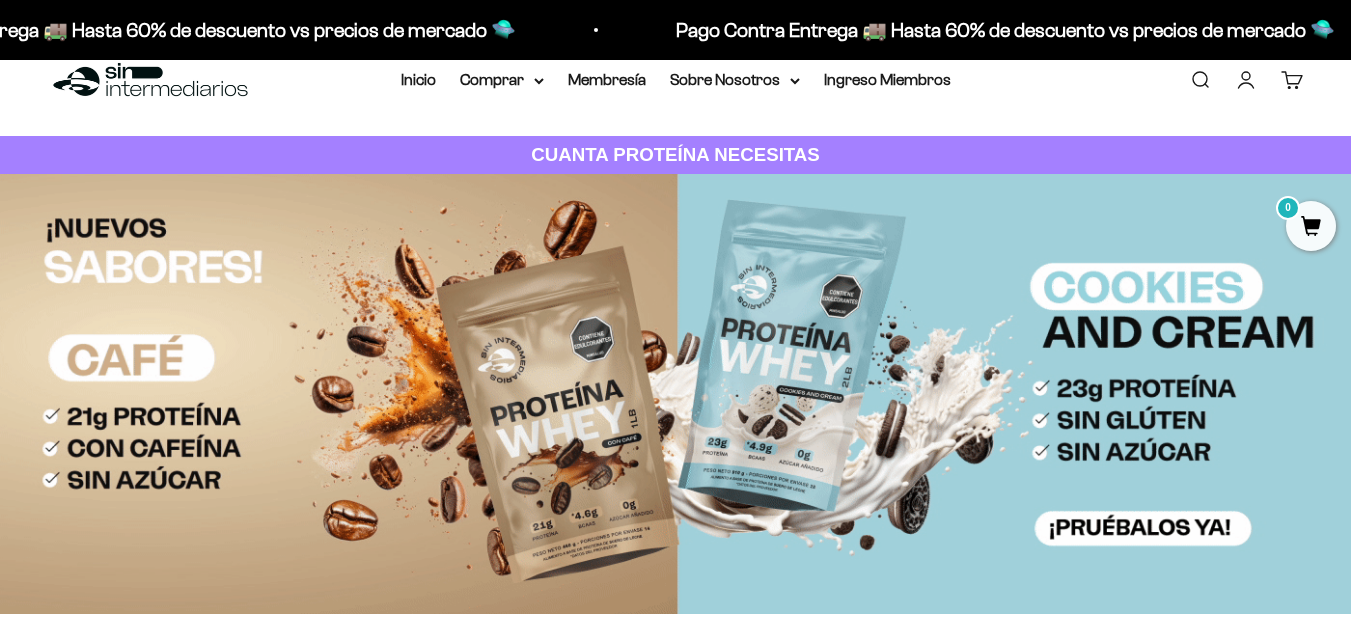 scroll, scrollTop: 0, scrollLeft: 0, axis: both 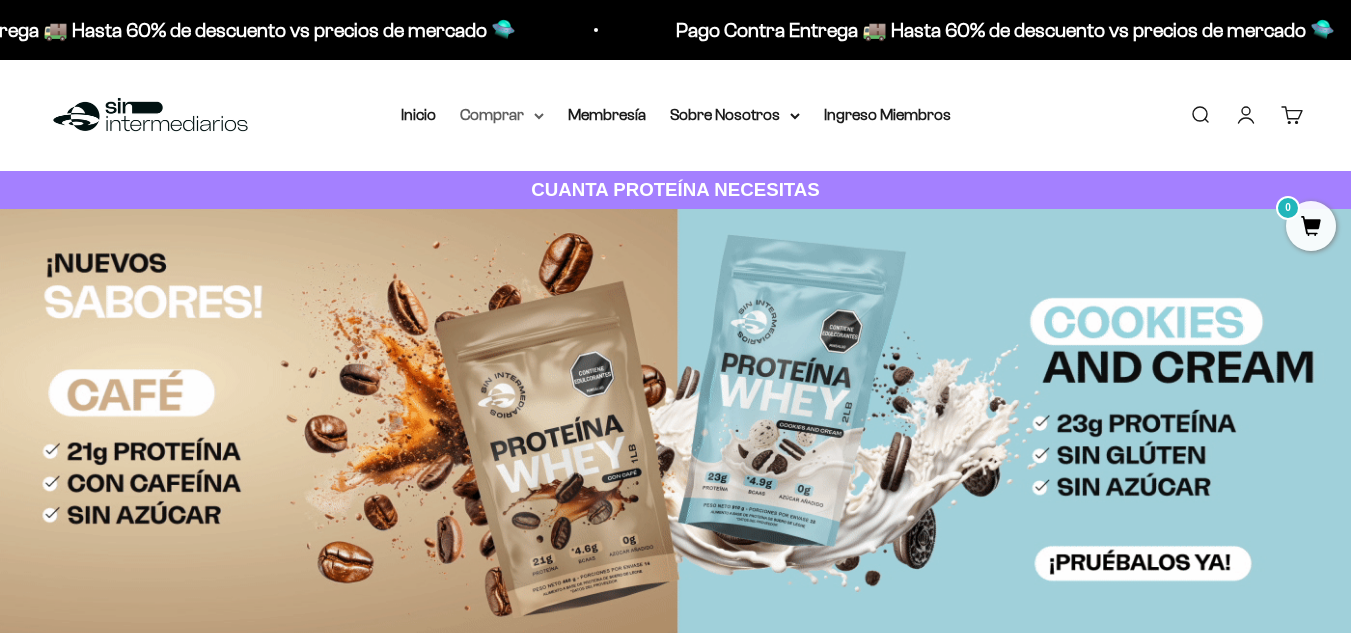 click on "Comprar" at bounding box center [502, 115] 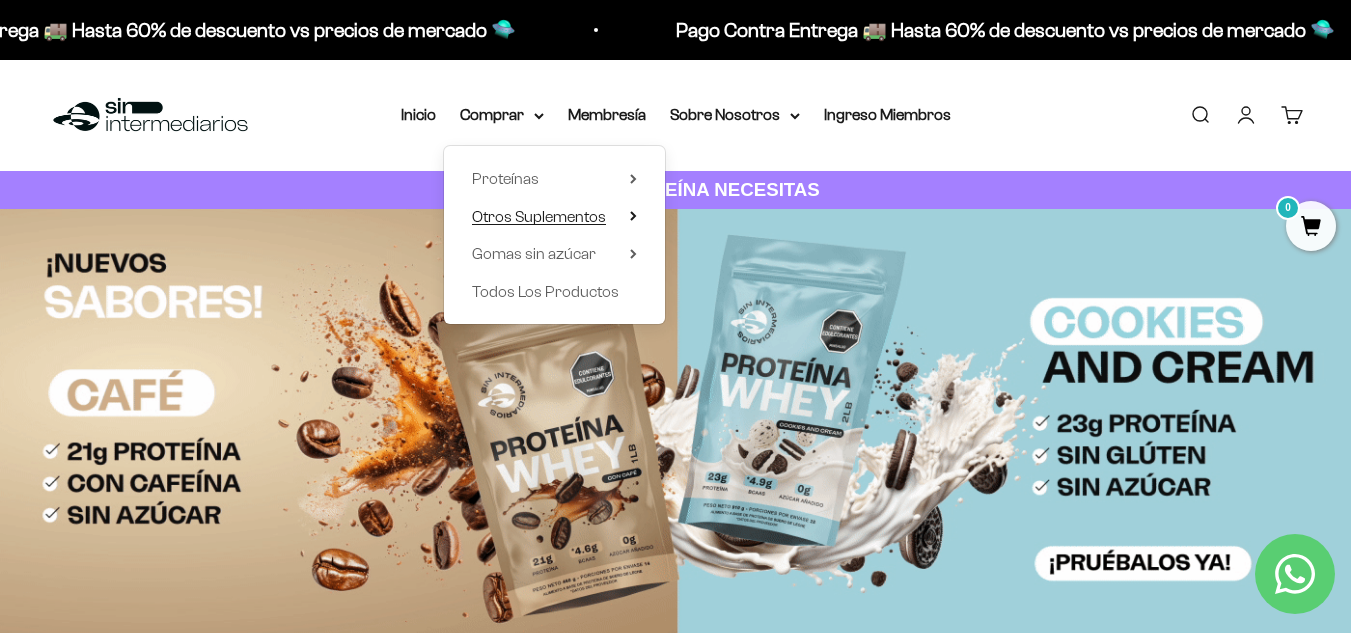 click on "Otros Suplementos" at bounding box center [539, 216] 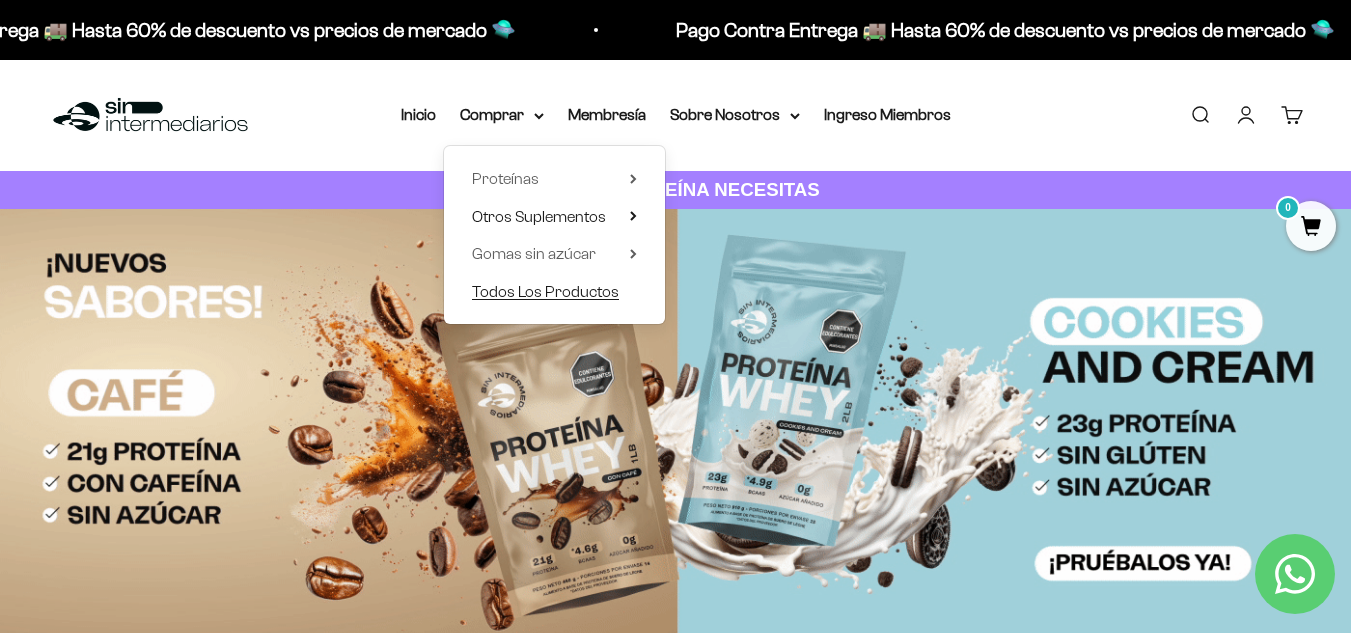 click on "Todos Los Productos" at bounding box center (545, 292) 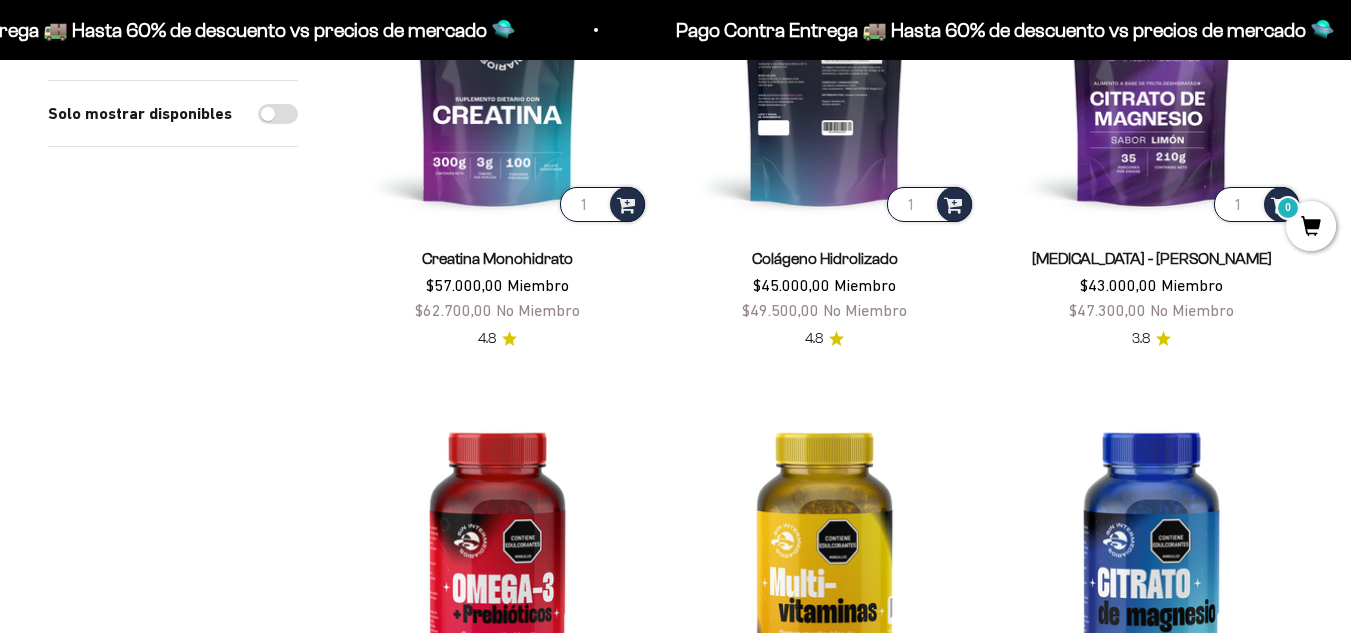 scroll, scrollTop: 400, scrollLeft: 0, axis: vertical 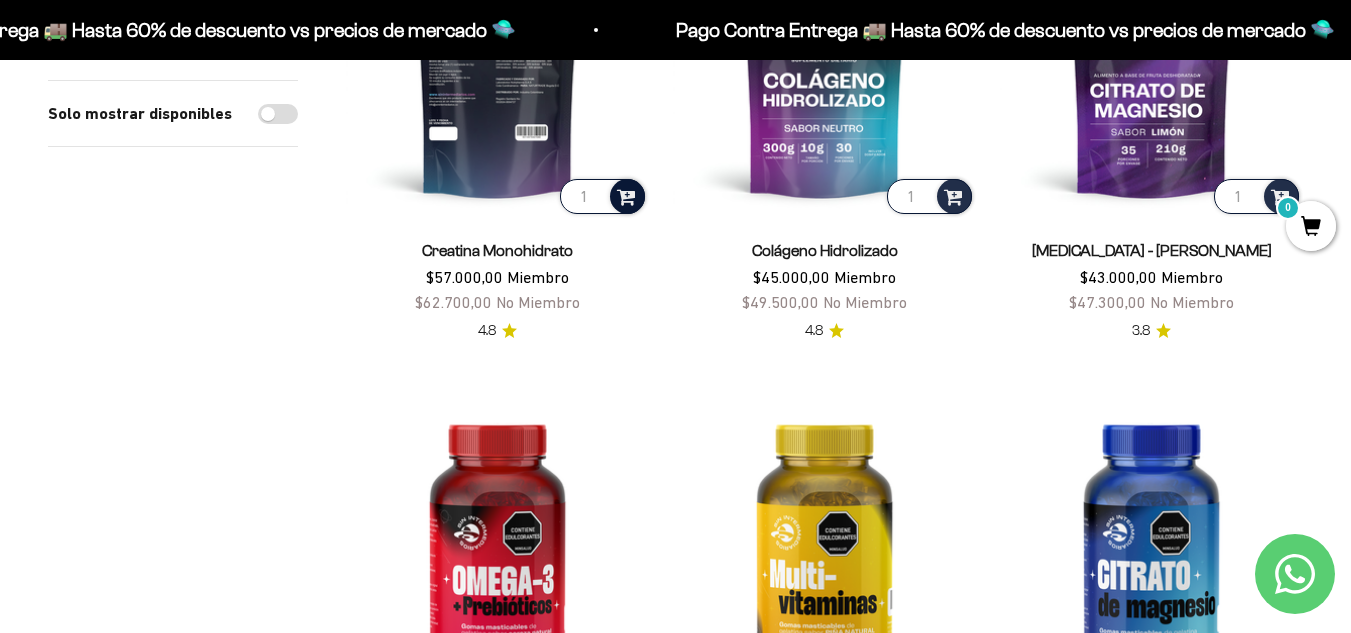 click at bounding box center (626, 195) 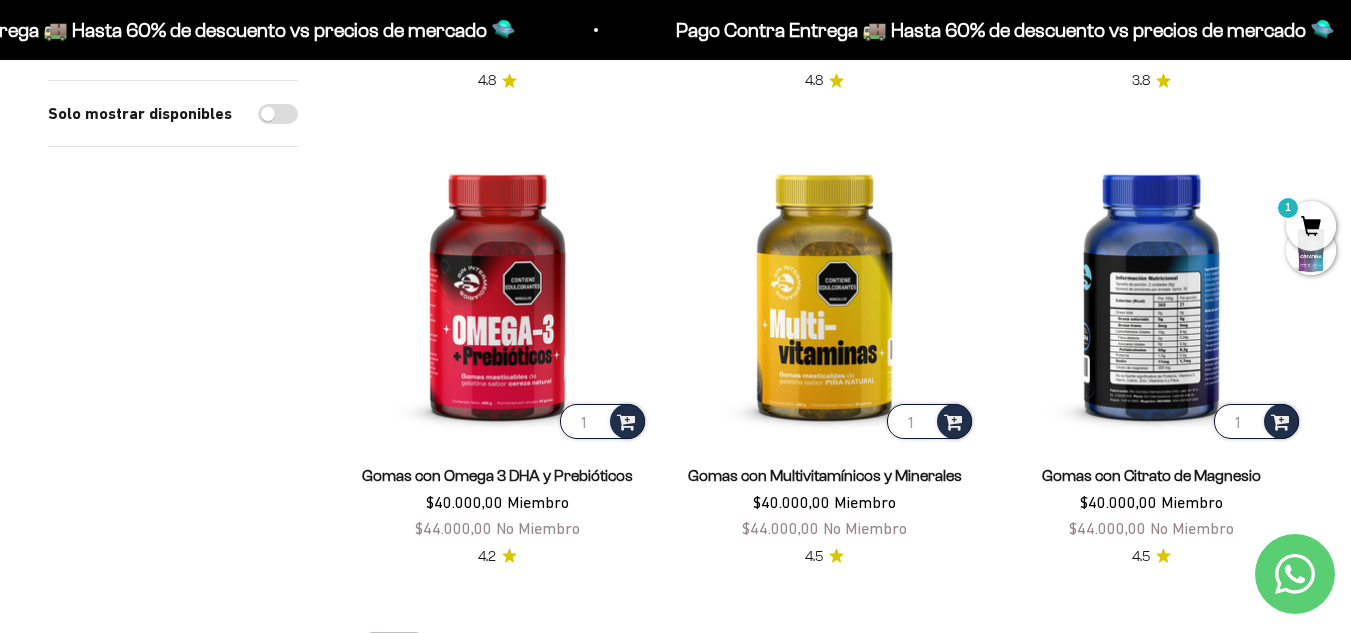 scroll, scrollTop: 700, scrollLeft: 0, axis: vertical 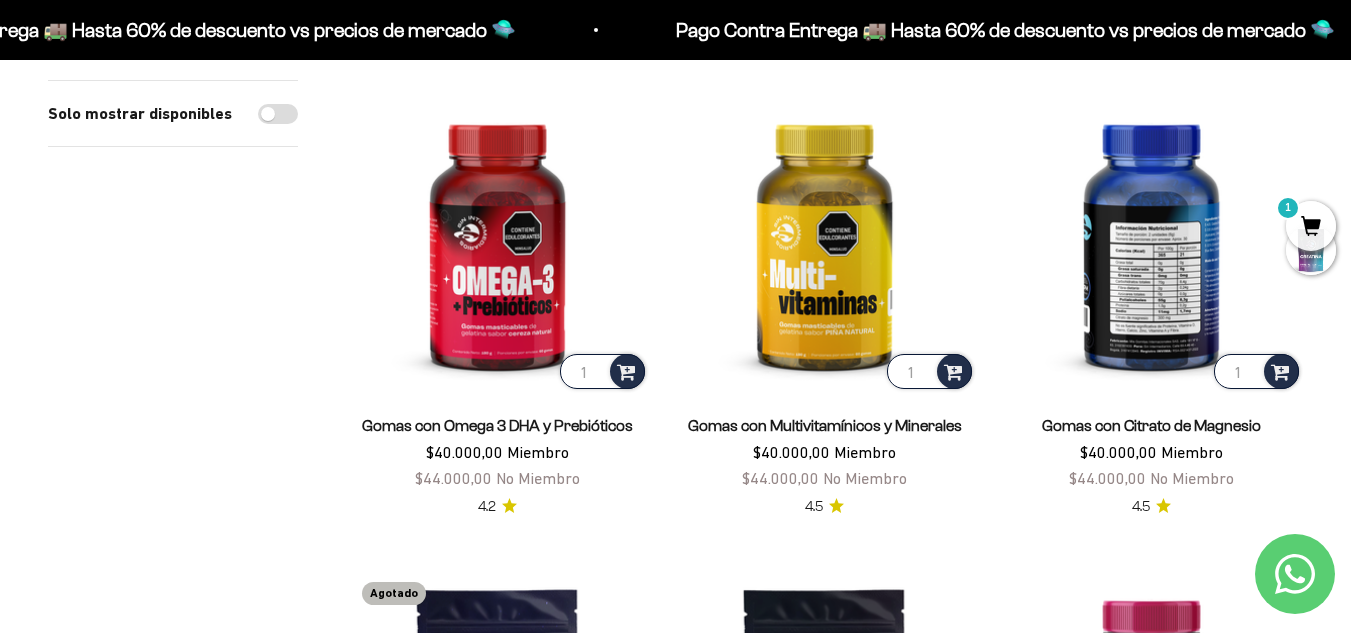 click at bounding box center [1151, 241] 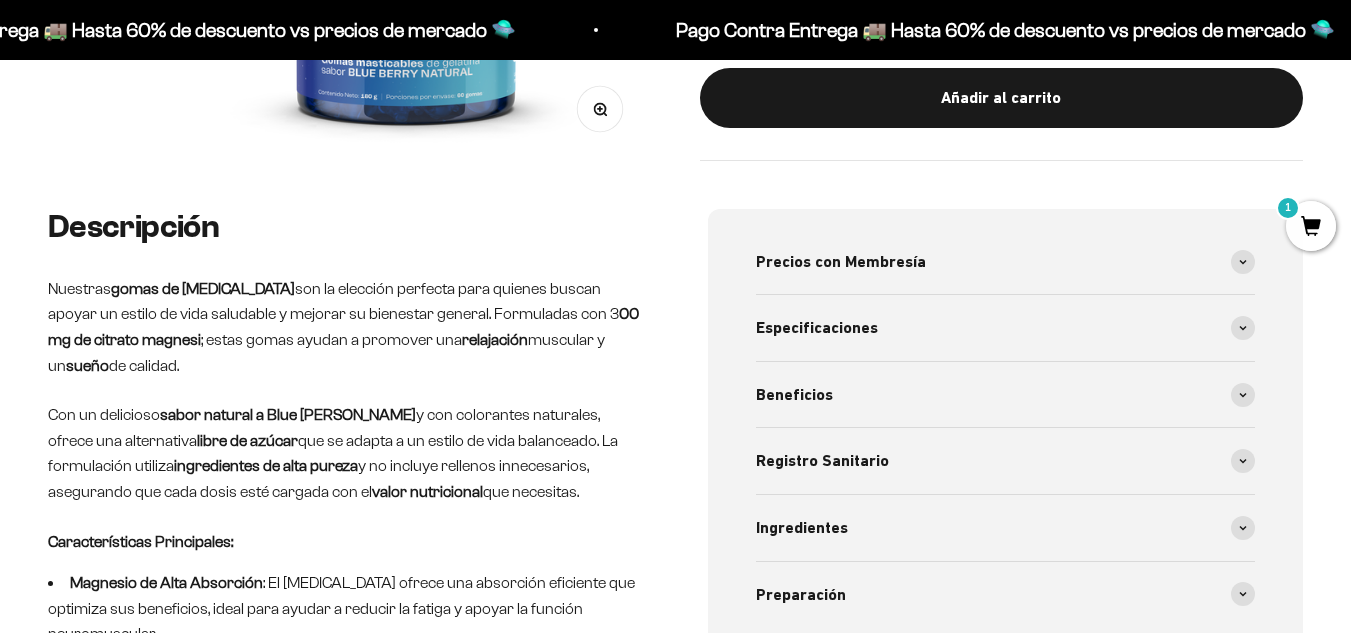 scroll, scrollTop: 600, scrollLeft: 0, axis: vertical 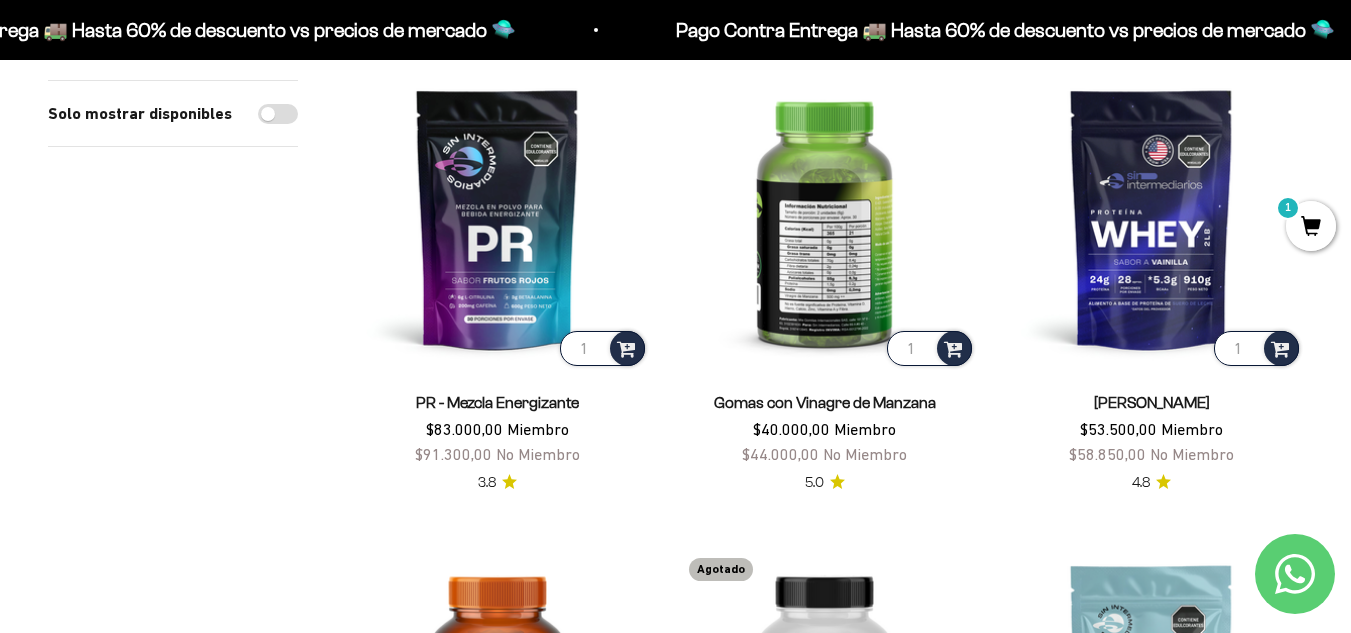 click at bounding box center [824, 218] 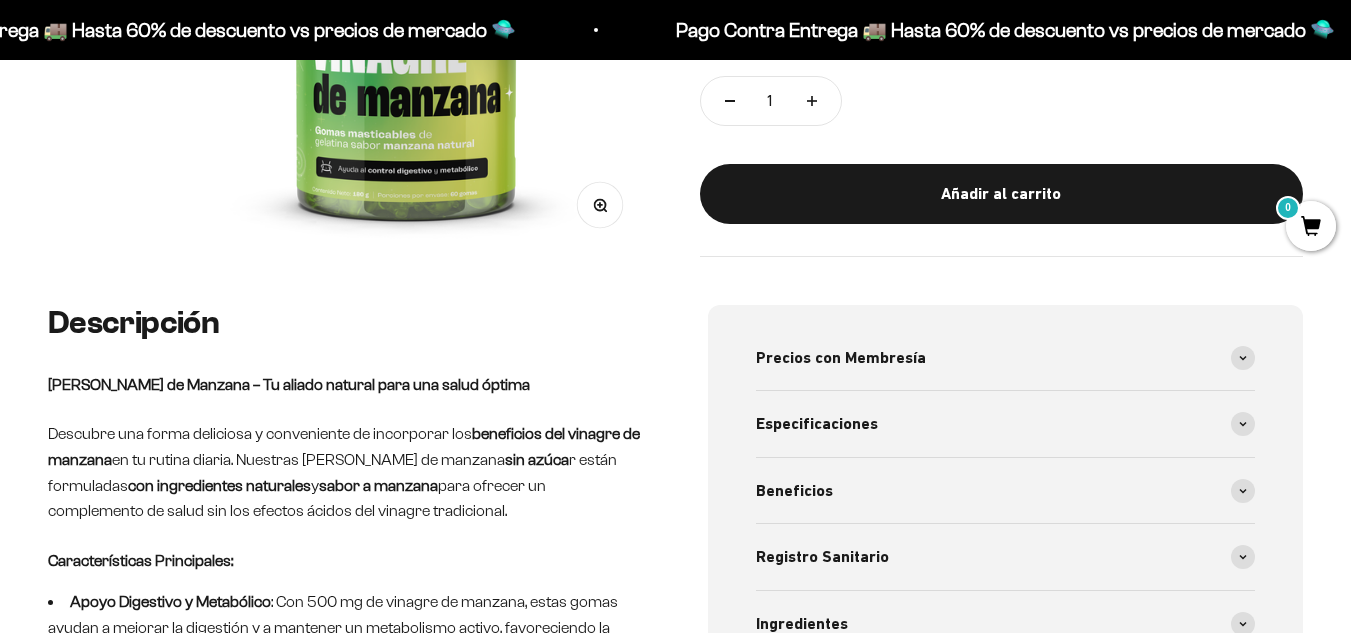 scroll, scrollTop: 501, scrollLeft: 0, axis: vertical 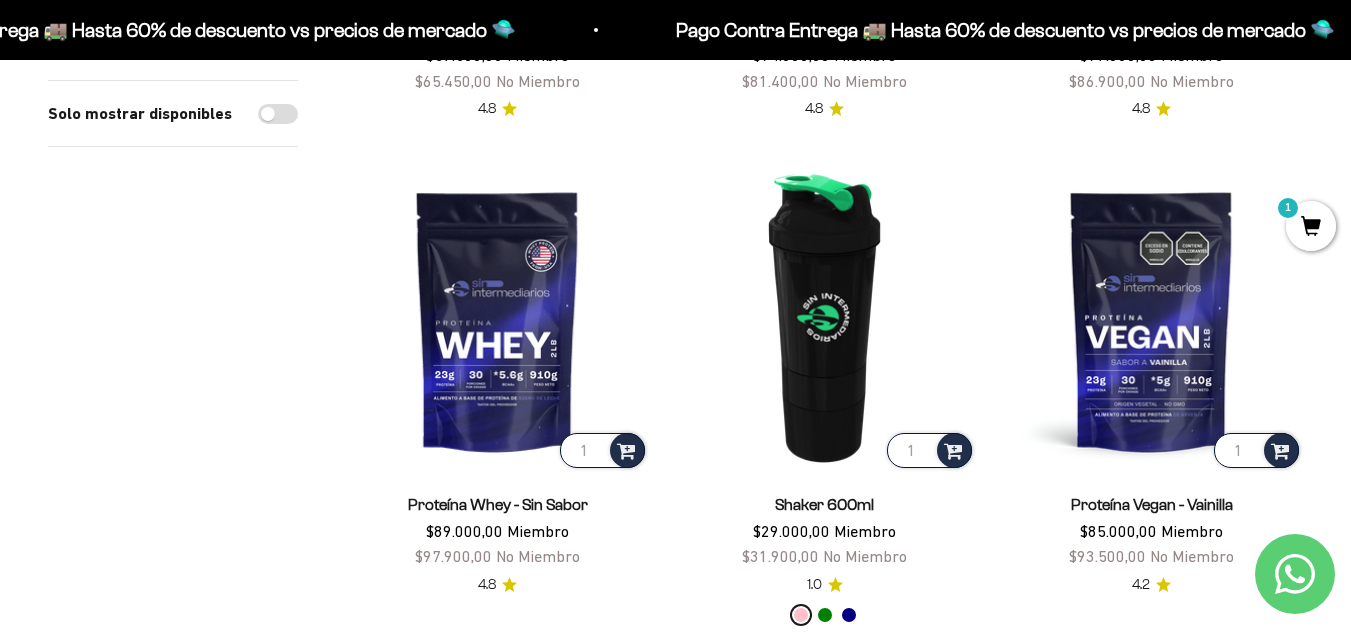 click on "Navy" at bounding box center [849, 615] 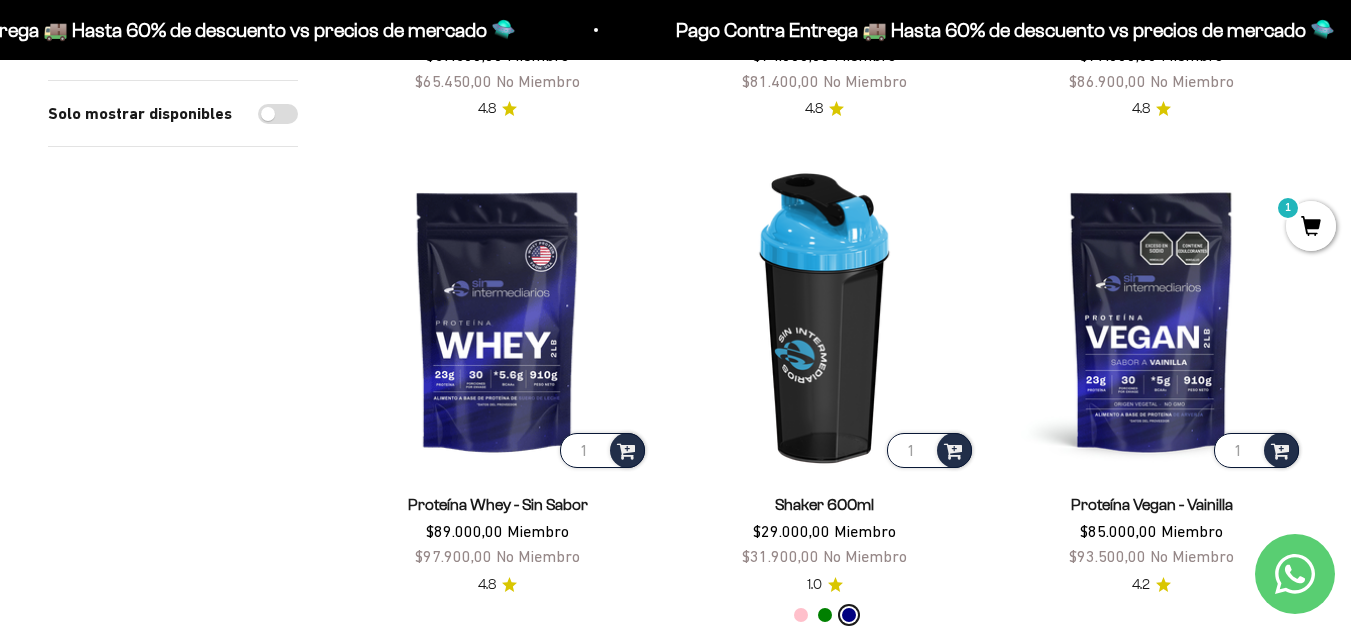 click on "Pink" at bounding box center (801, 615) 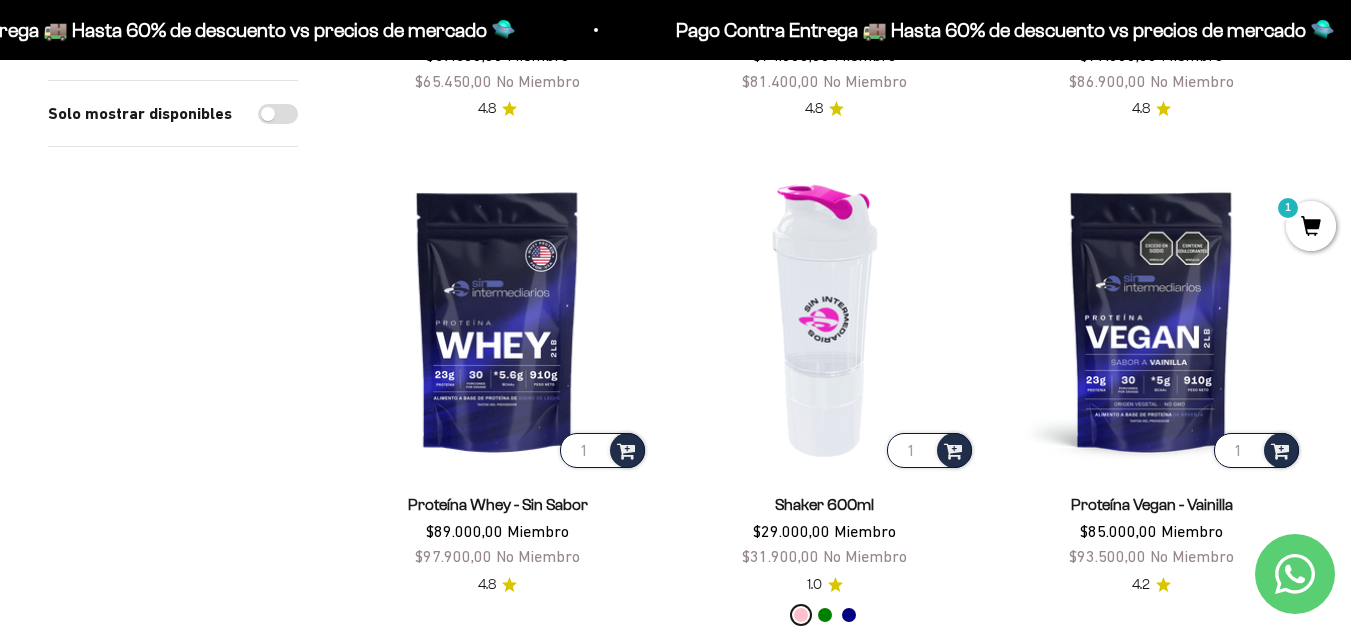 click on "Green" at bounding box center [825, 615] 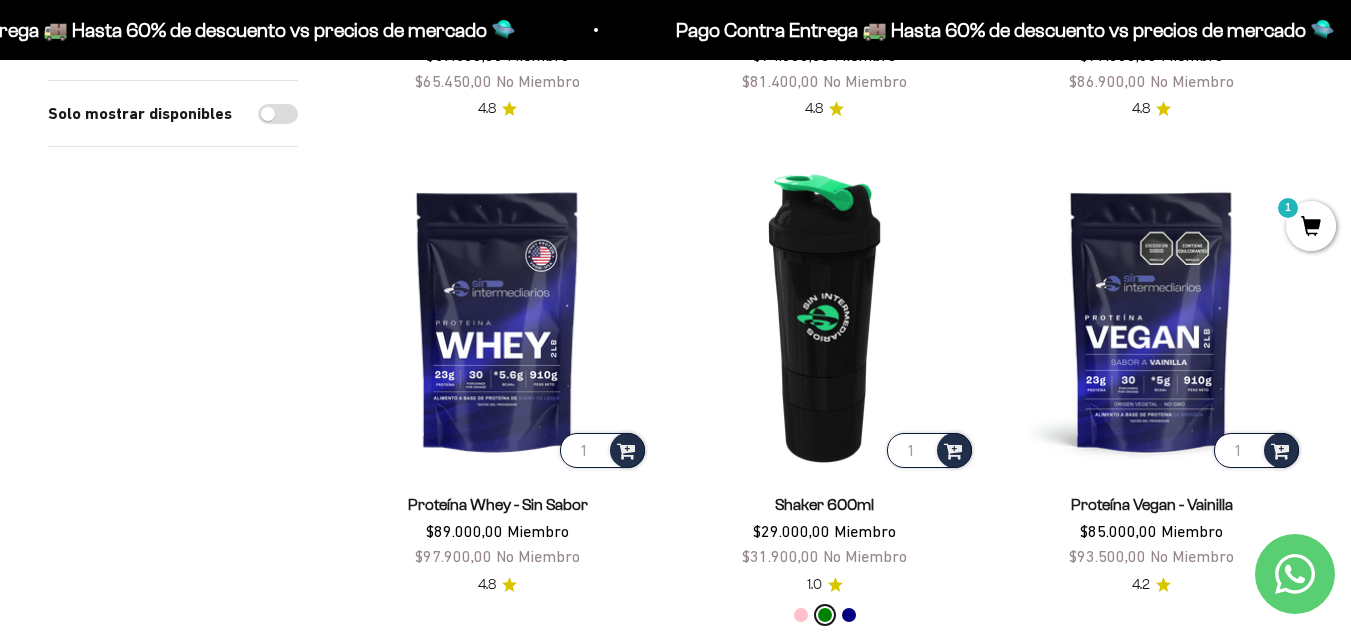 click on "Navy" at bounding box center [849, 615] 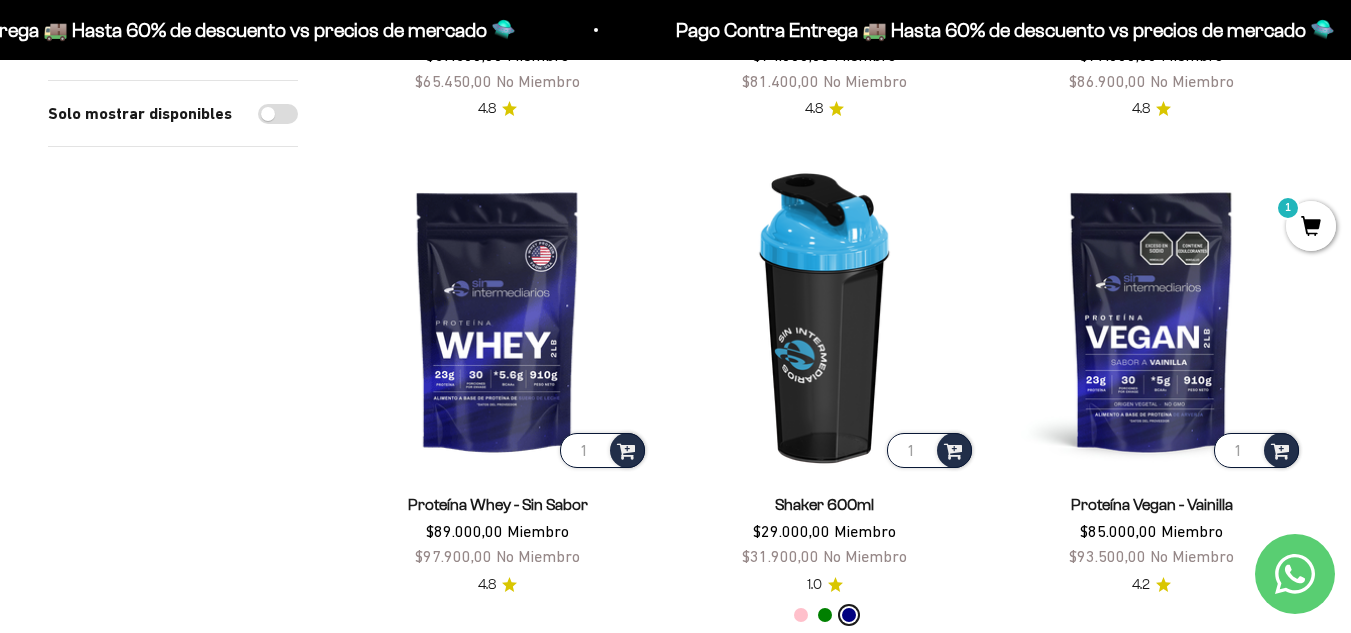 click on "Green" at bounding box center (825, 615) 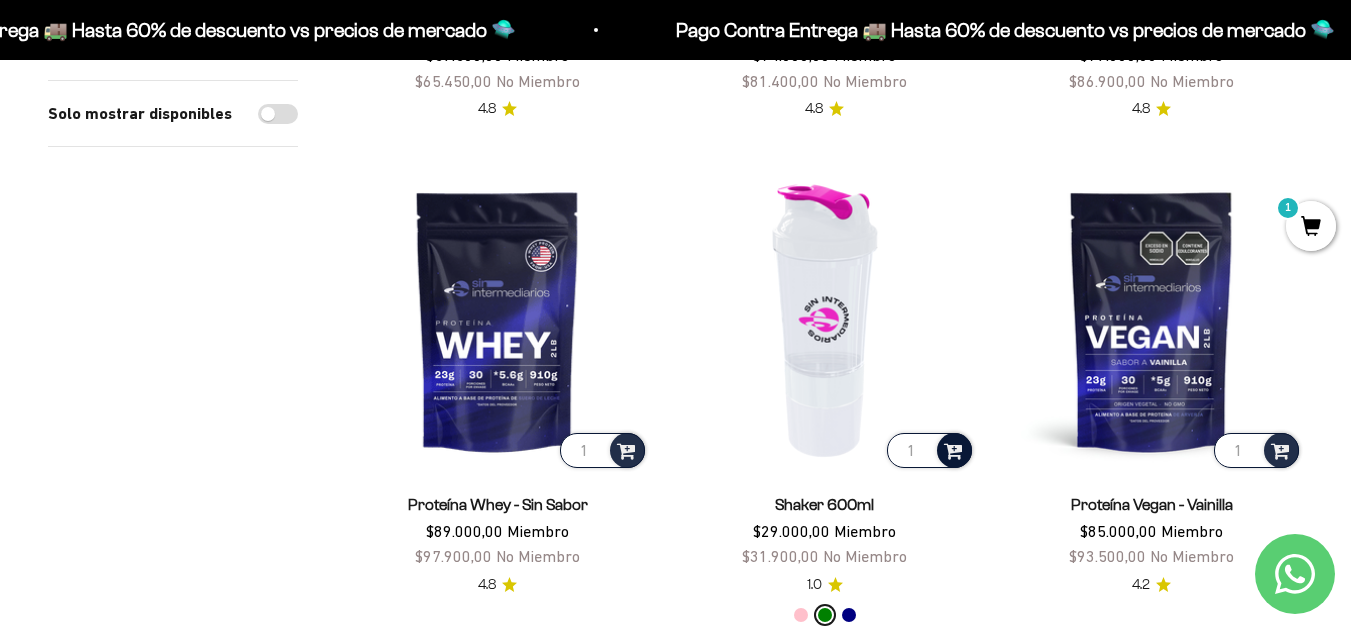 click at bounding box center (953, 449) 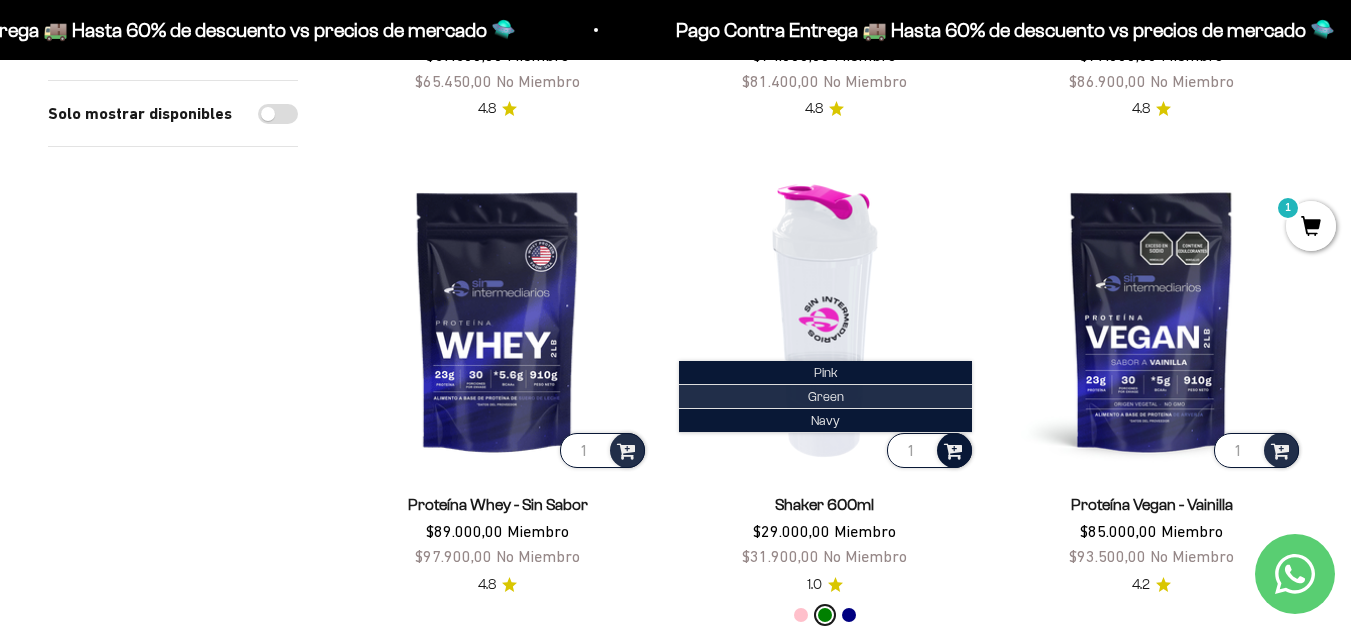 click on "Green" at bounding box center (825, 397) 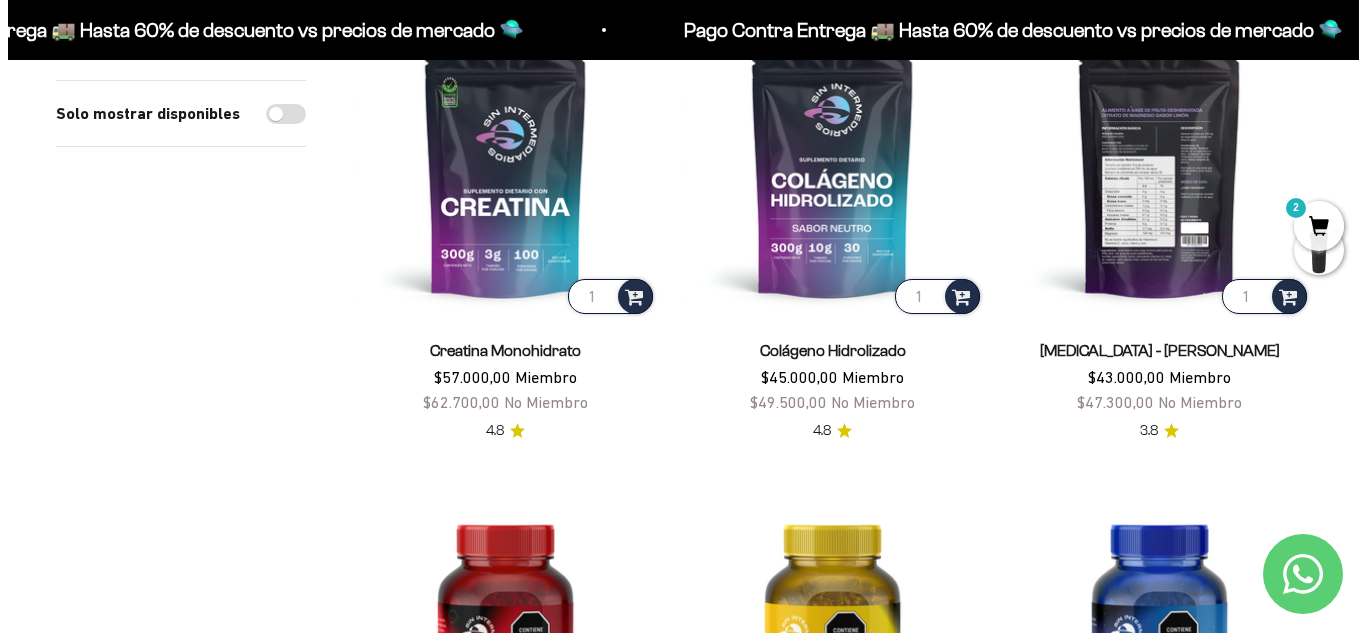 scroll, scrollTop: 0, scrollLeft: 0, axis: both 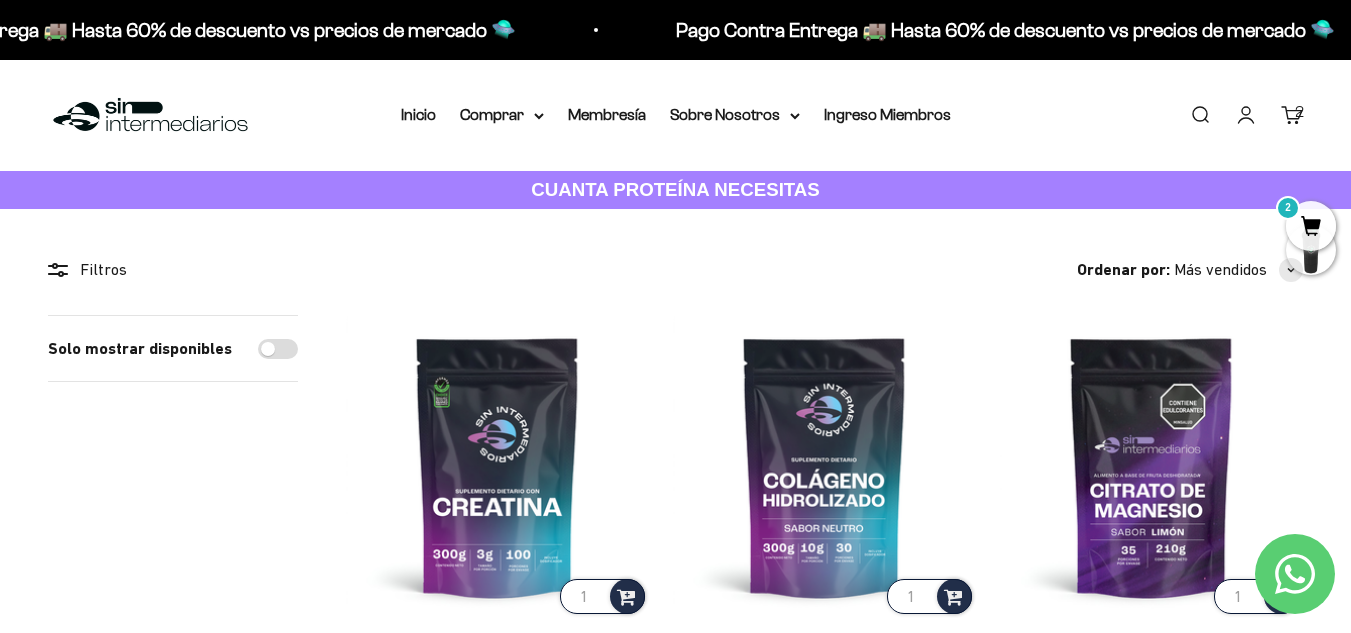 click on "Carrito
2" at bounding box center [1292, 115] 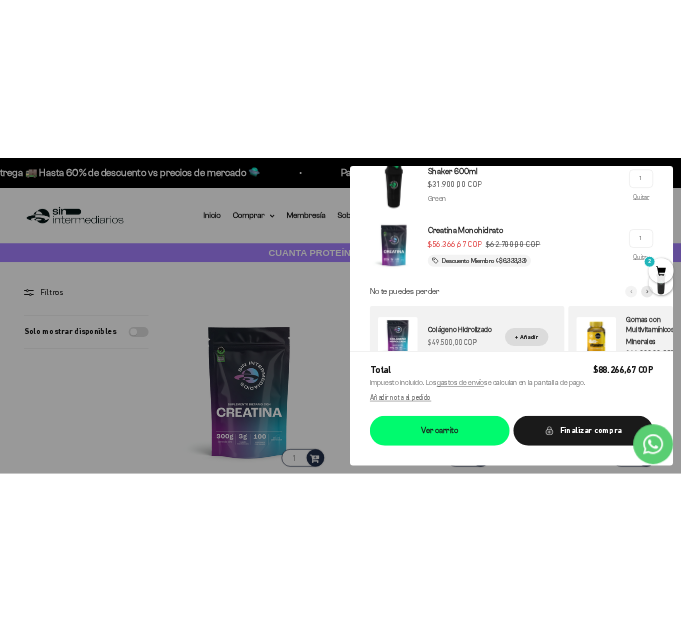 scroll, scrollTop: 245, scrollLeft: 0, axis: vertical 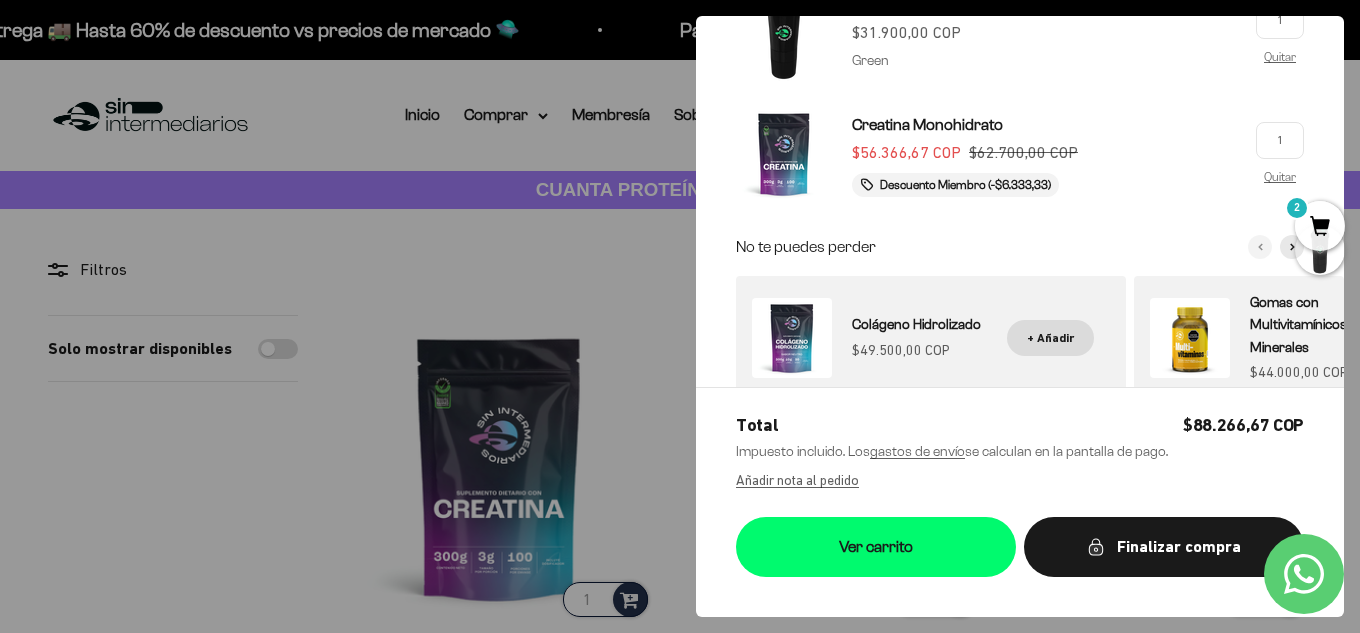 type 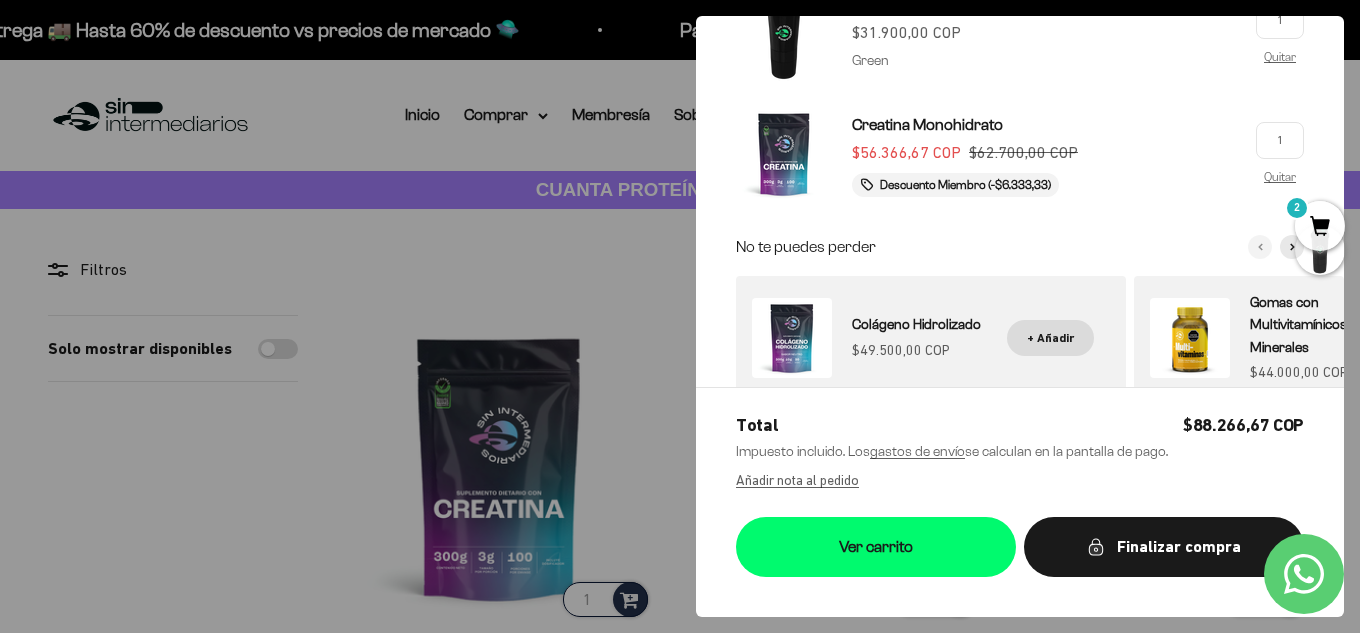 click at bounding box center (784, 34) 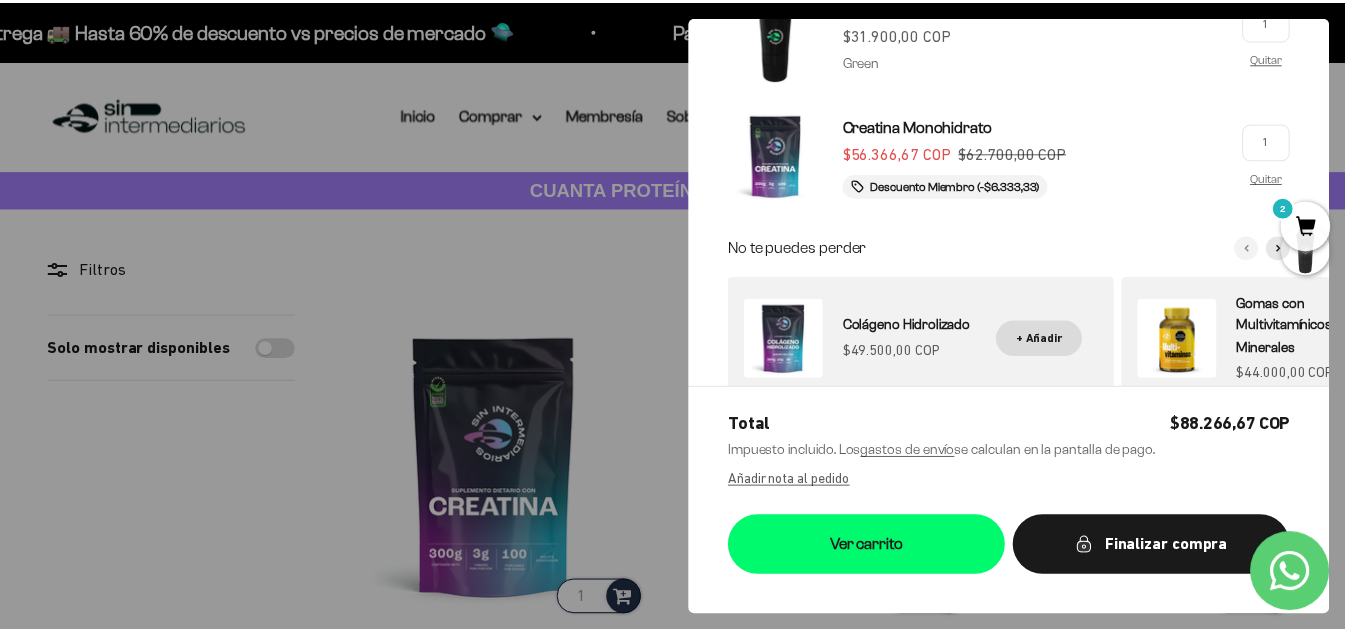 scroll, scrollTop: 200, scrollLeft: 0, axis: vertical 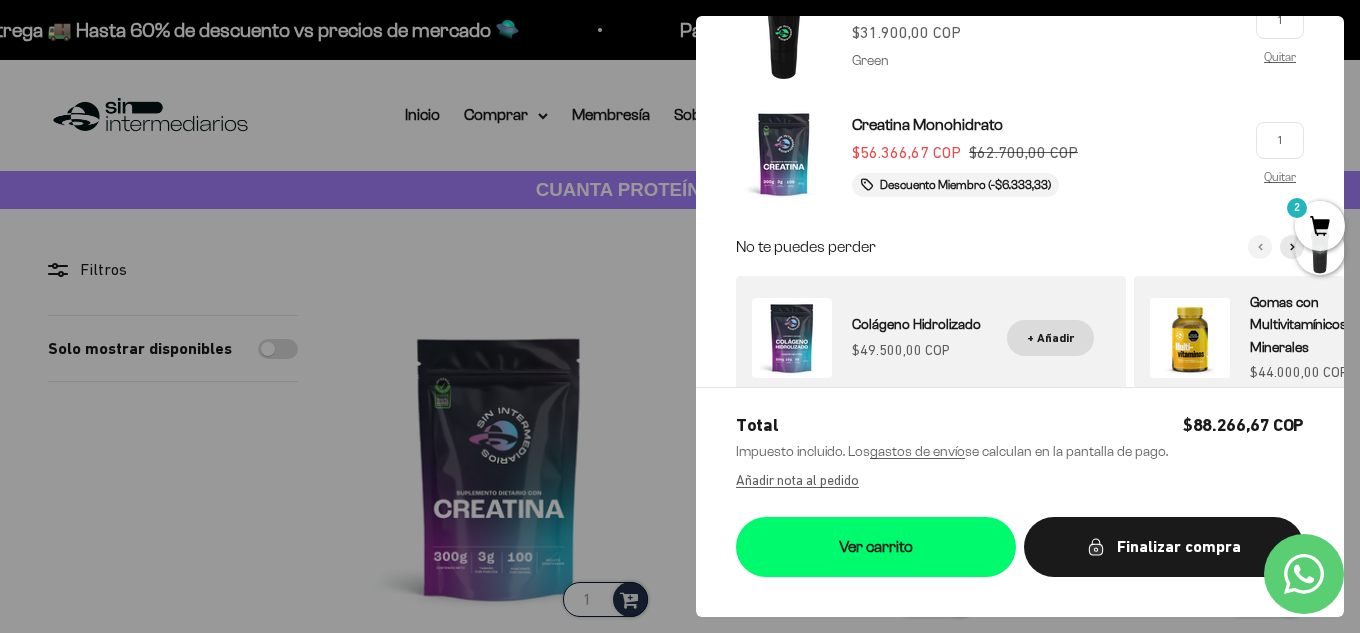 click at bounding box center (680, 316) 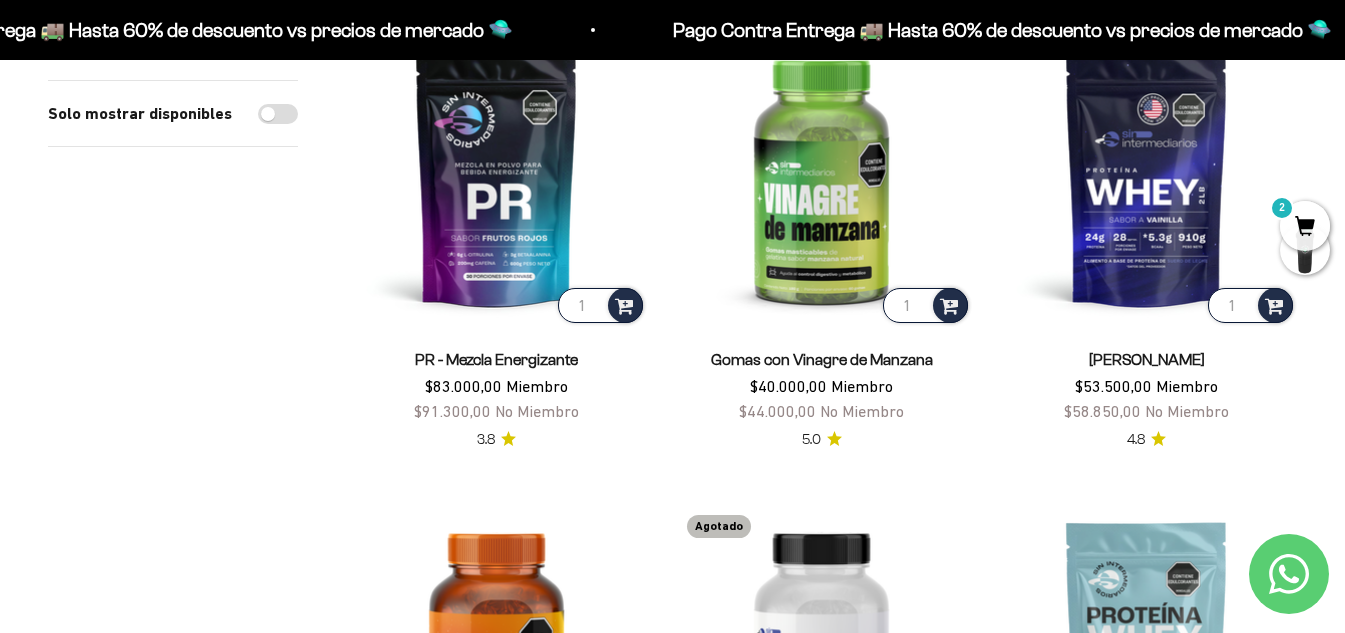 scroll, scrollTop: 1700, scrollLeft: 0, axis: vertical 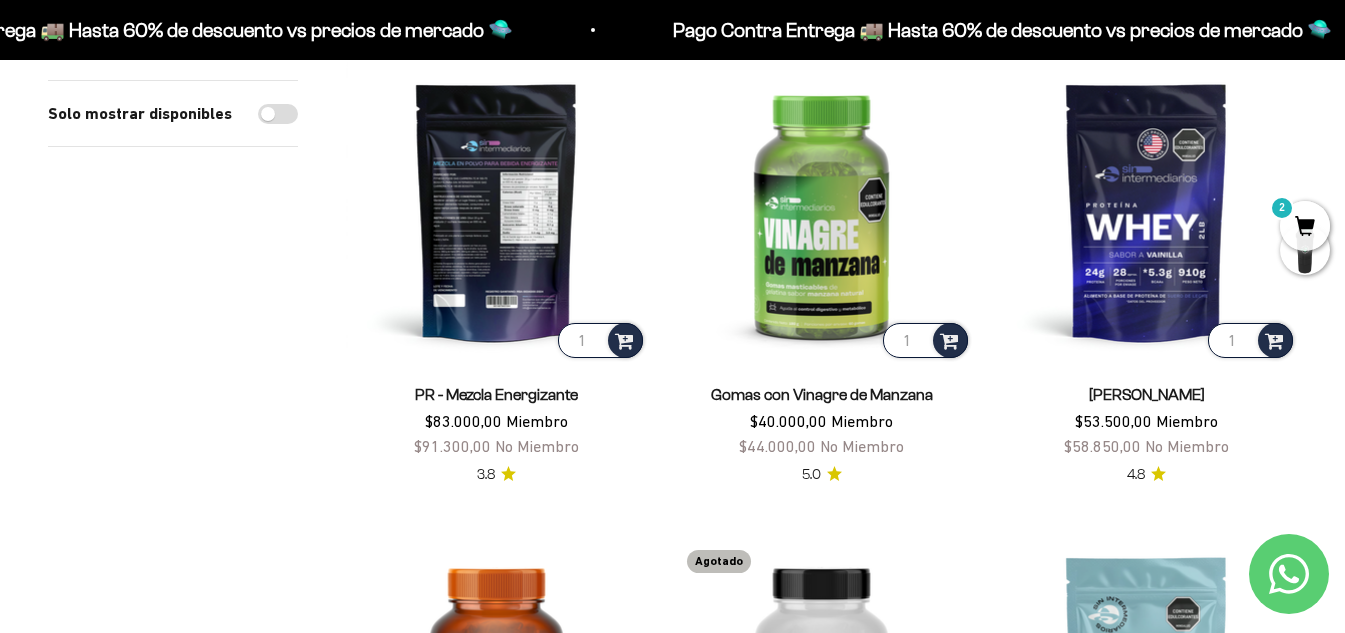 click at bounding box center (496, 211) 